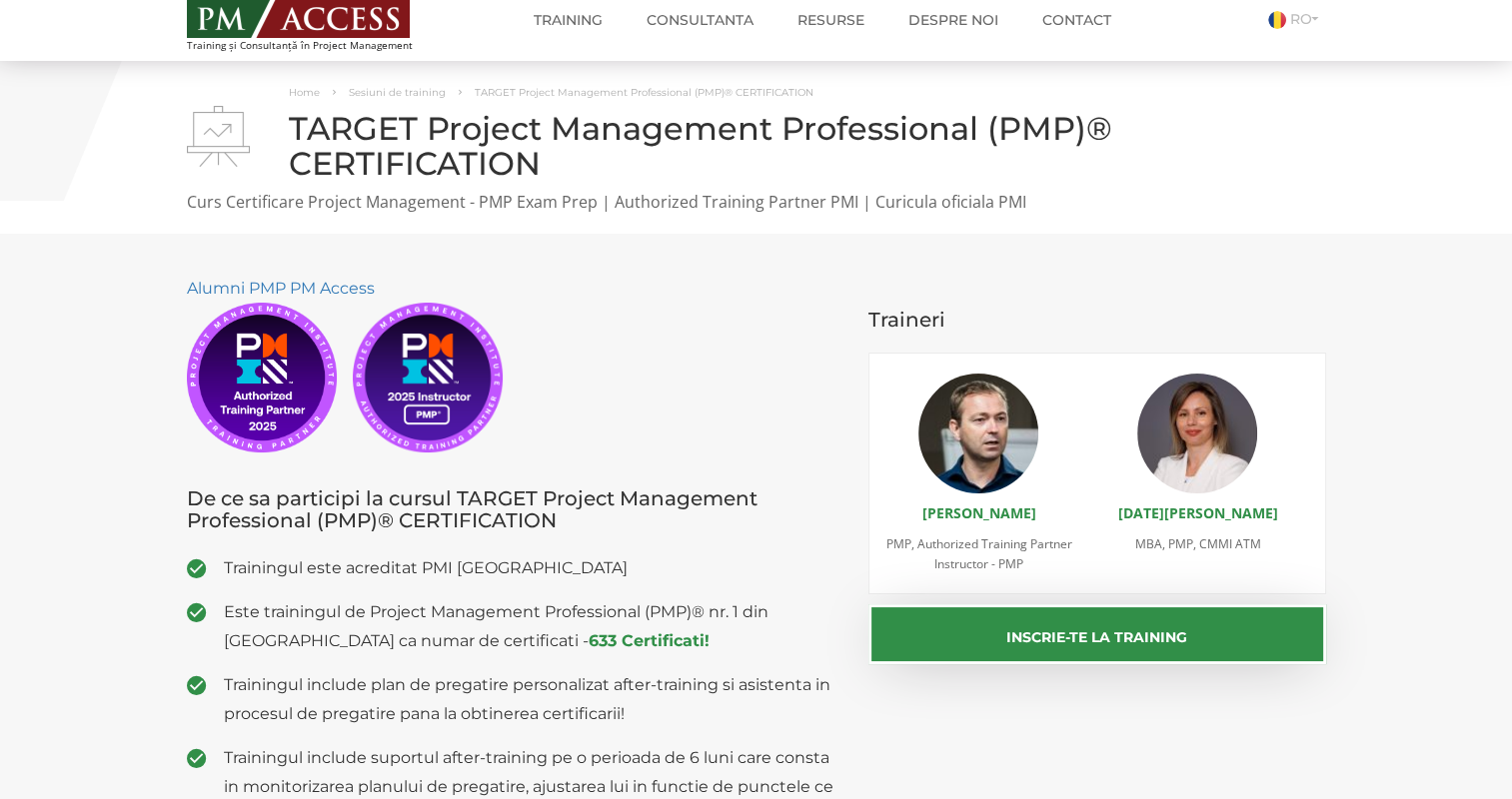 scroll, scrollTop: 200, scrollLeft: 0, axis: vertical 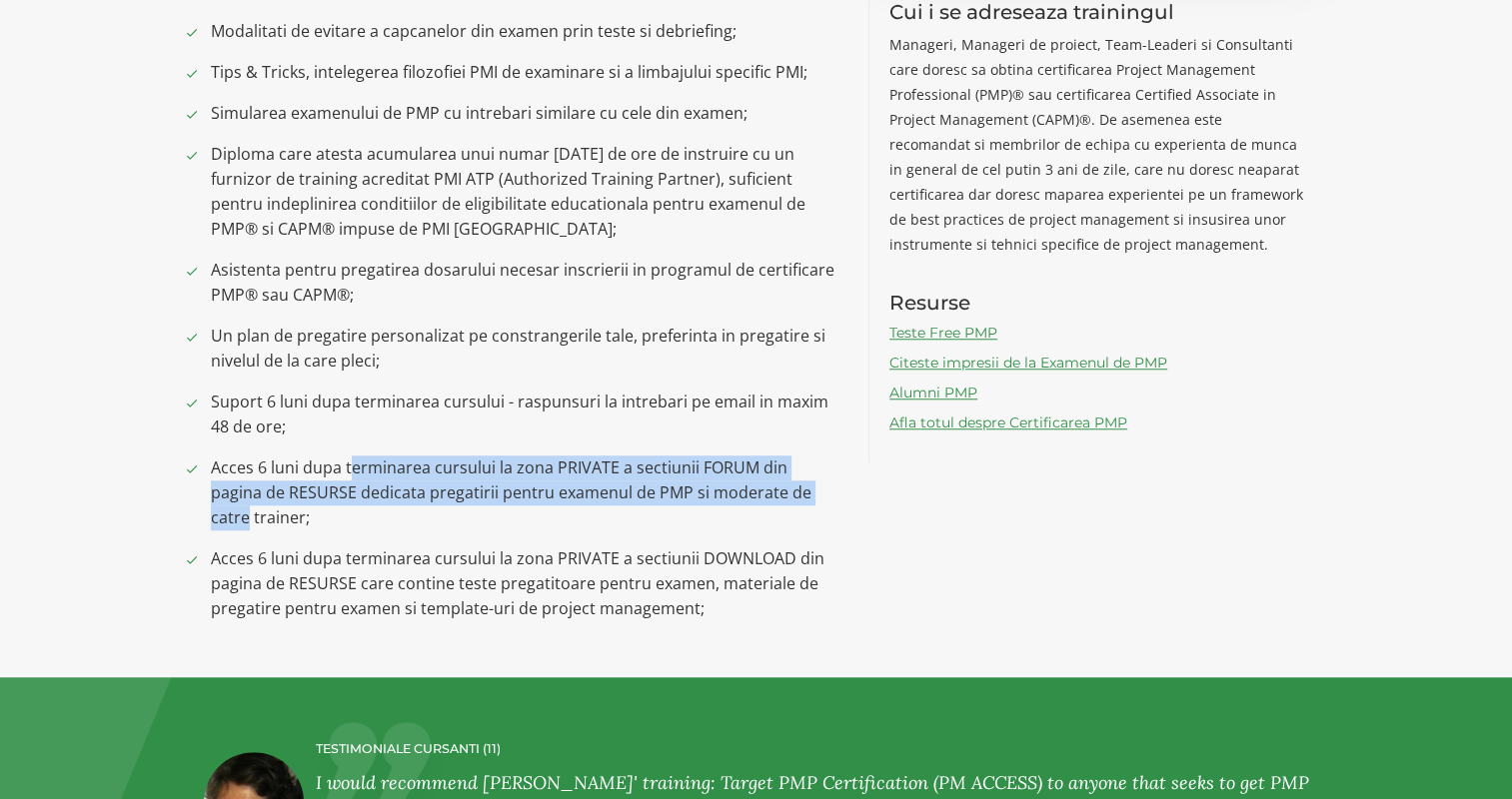 drag, startPoint x: 350, startPoint y: 471, endPoint x: 825, endPoint y: 491, distance: 475.42087 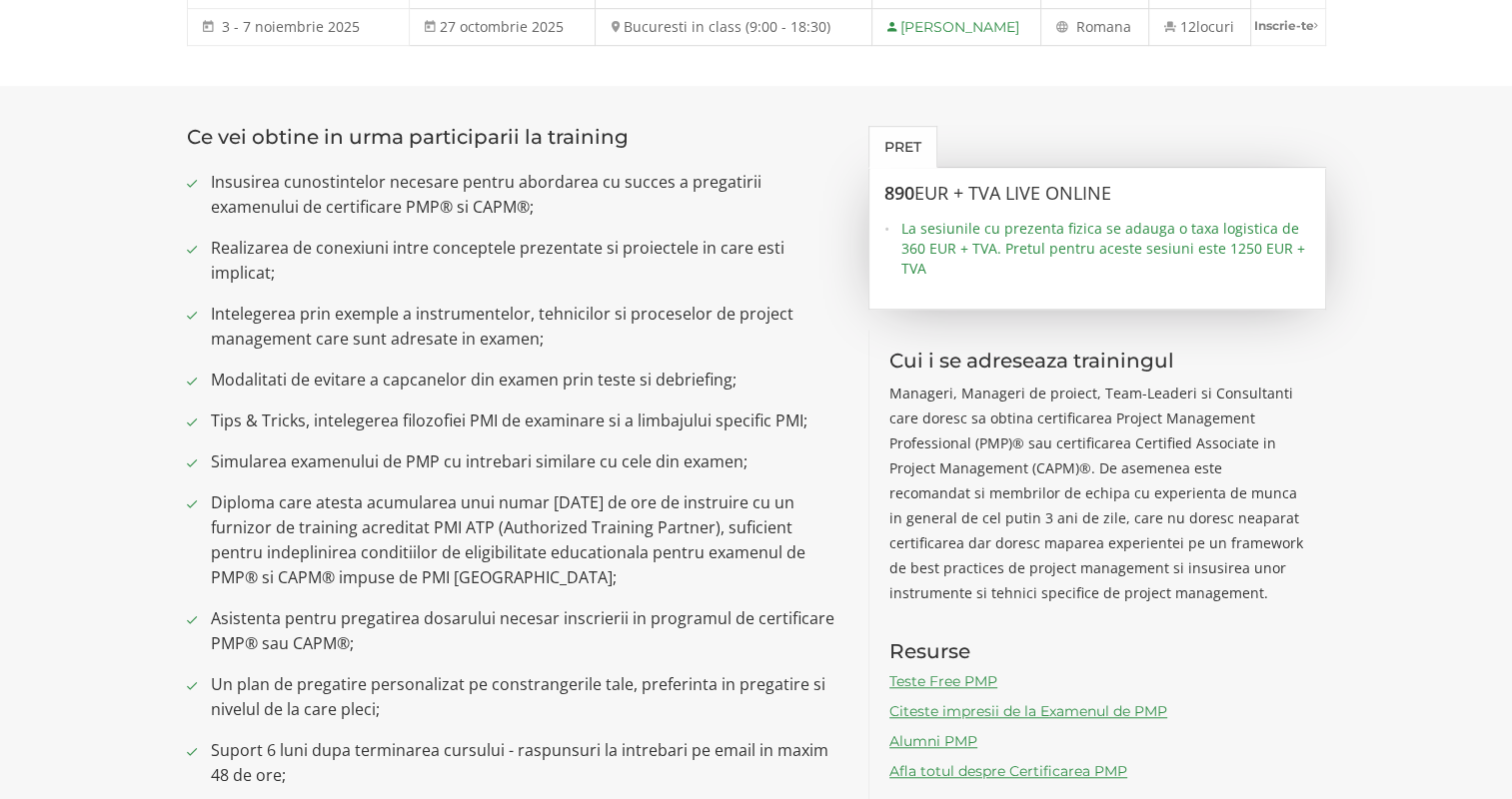 scroll, scrollTop: 1298, scrollLeft: 0, axis: vertical 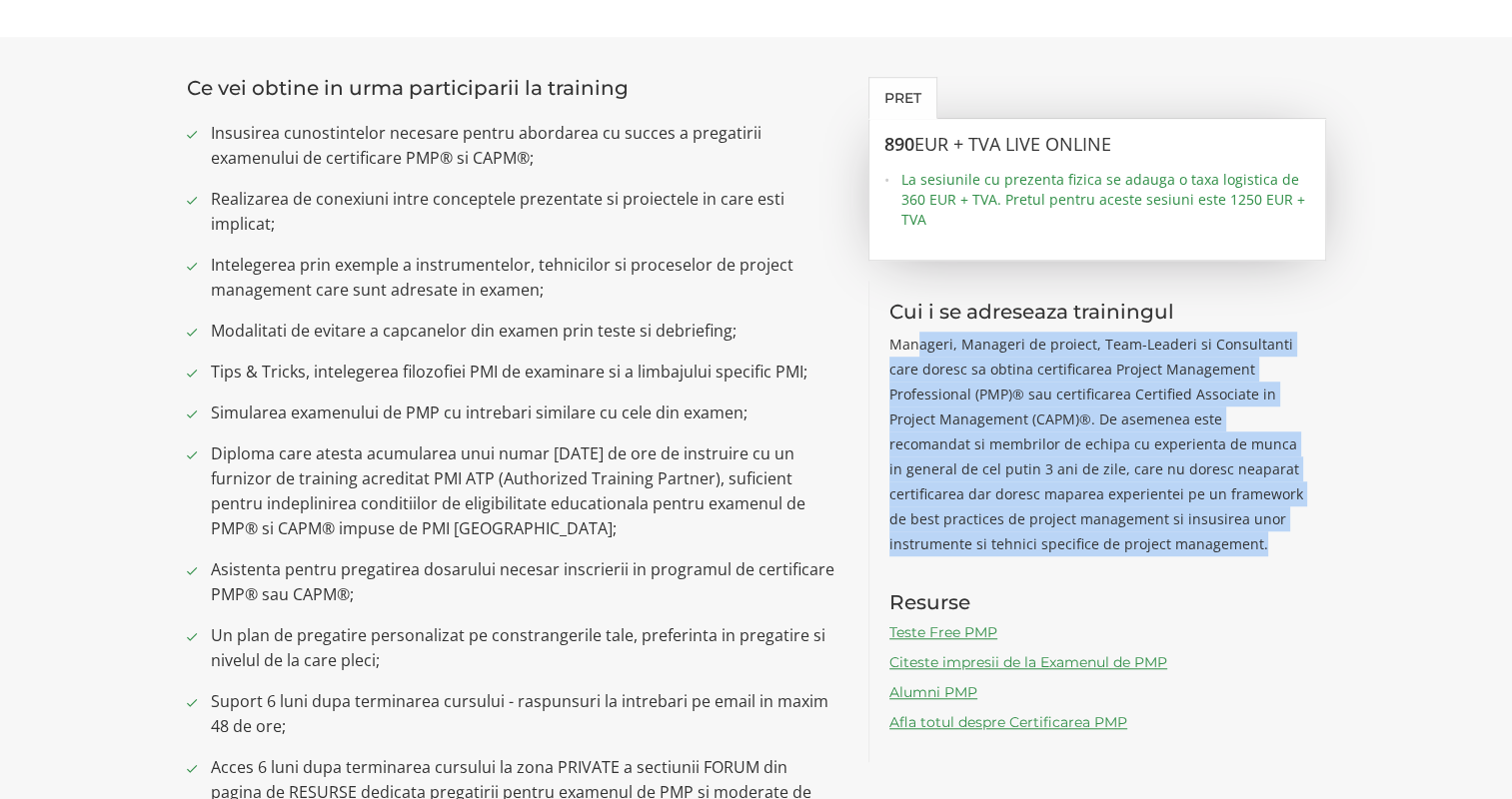 drag, startPoint x: 916, startPoint y: 337, endPoint x: 1259, endPoint y: 539, distance: 398.06155 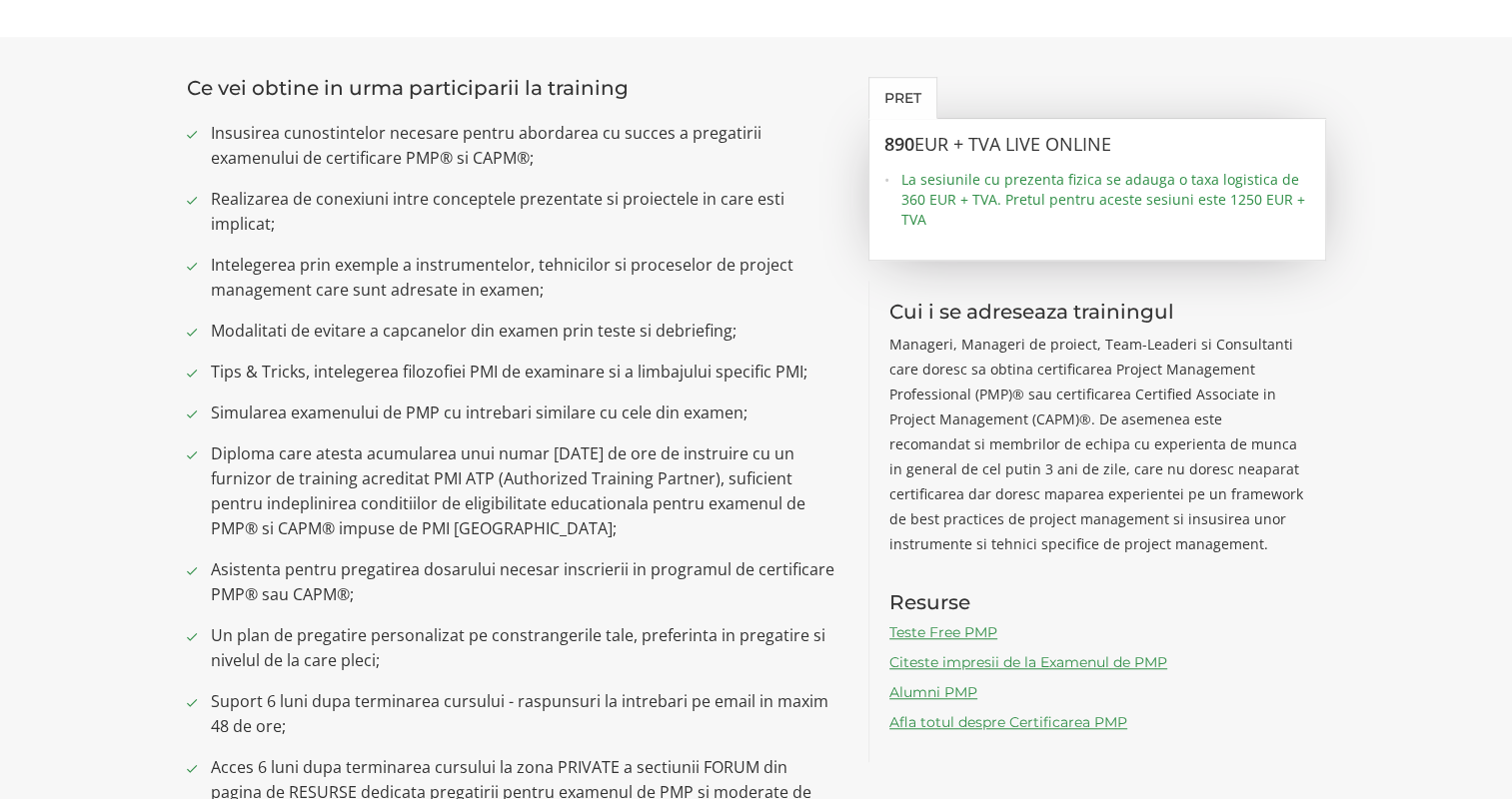 drag, startPoint x: 1259, startPoint y: 539, endPoint x: 1253, endPoint y: 564, distance: 25.70992 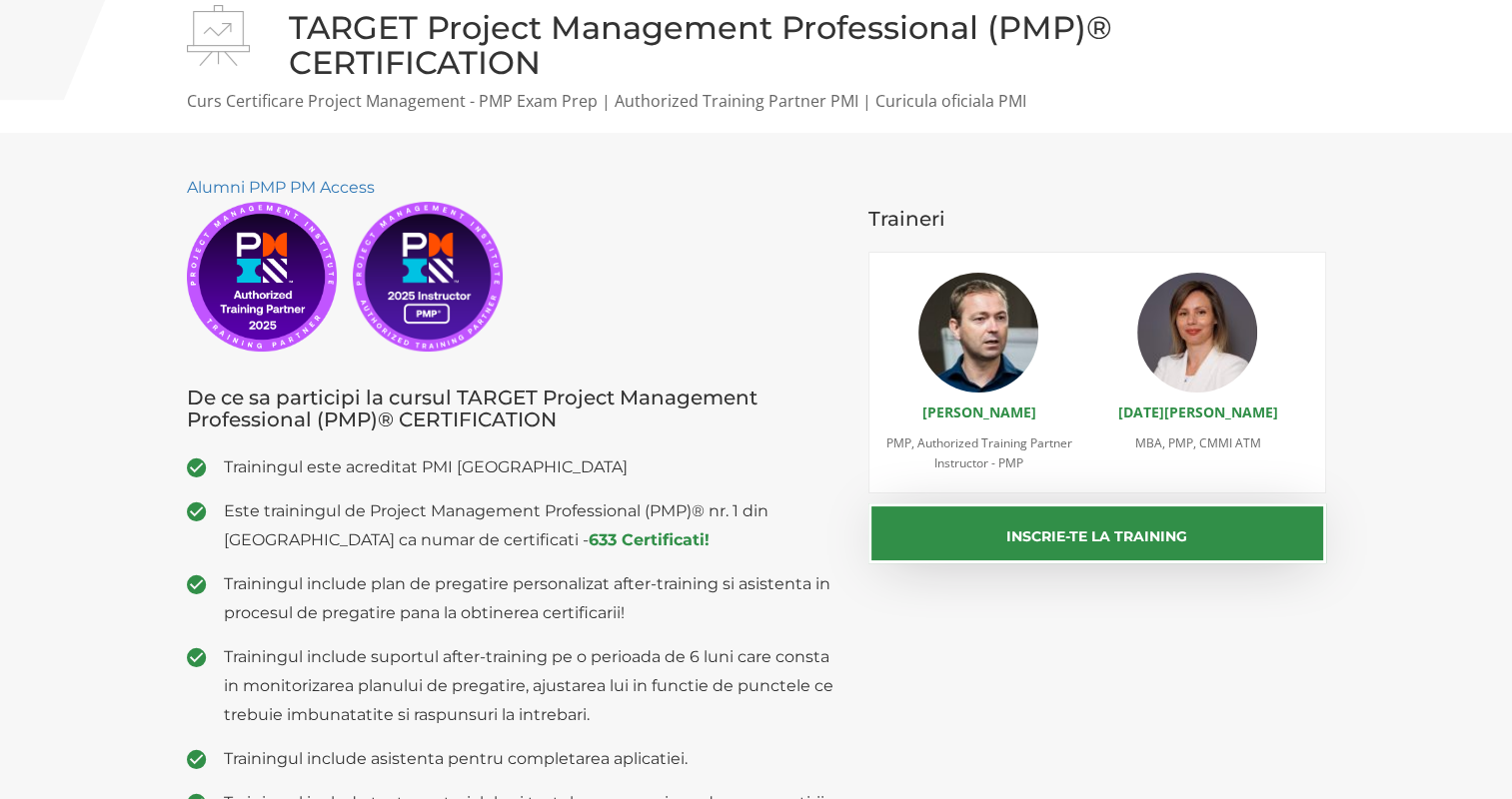scroll, scrollTop: 0, scrollLeft: 0, axis: both 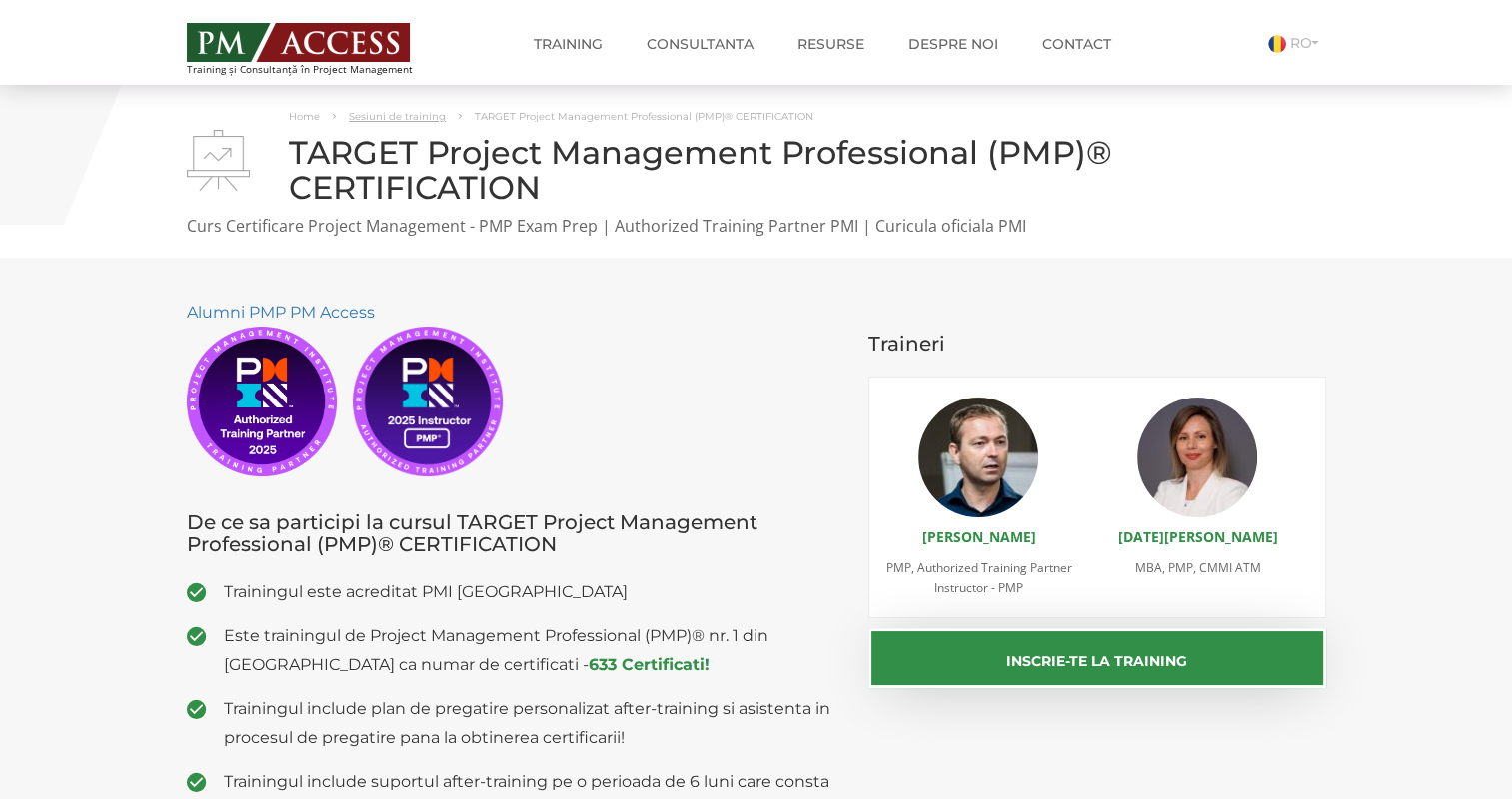 click on "Sesiuni de training" at bounding box center (397, 116) 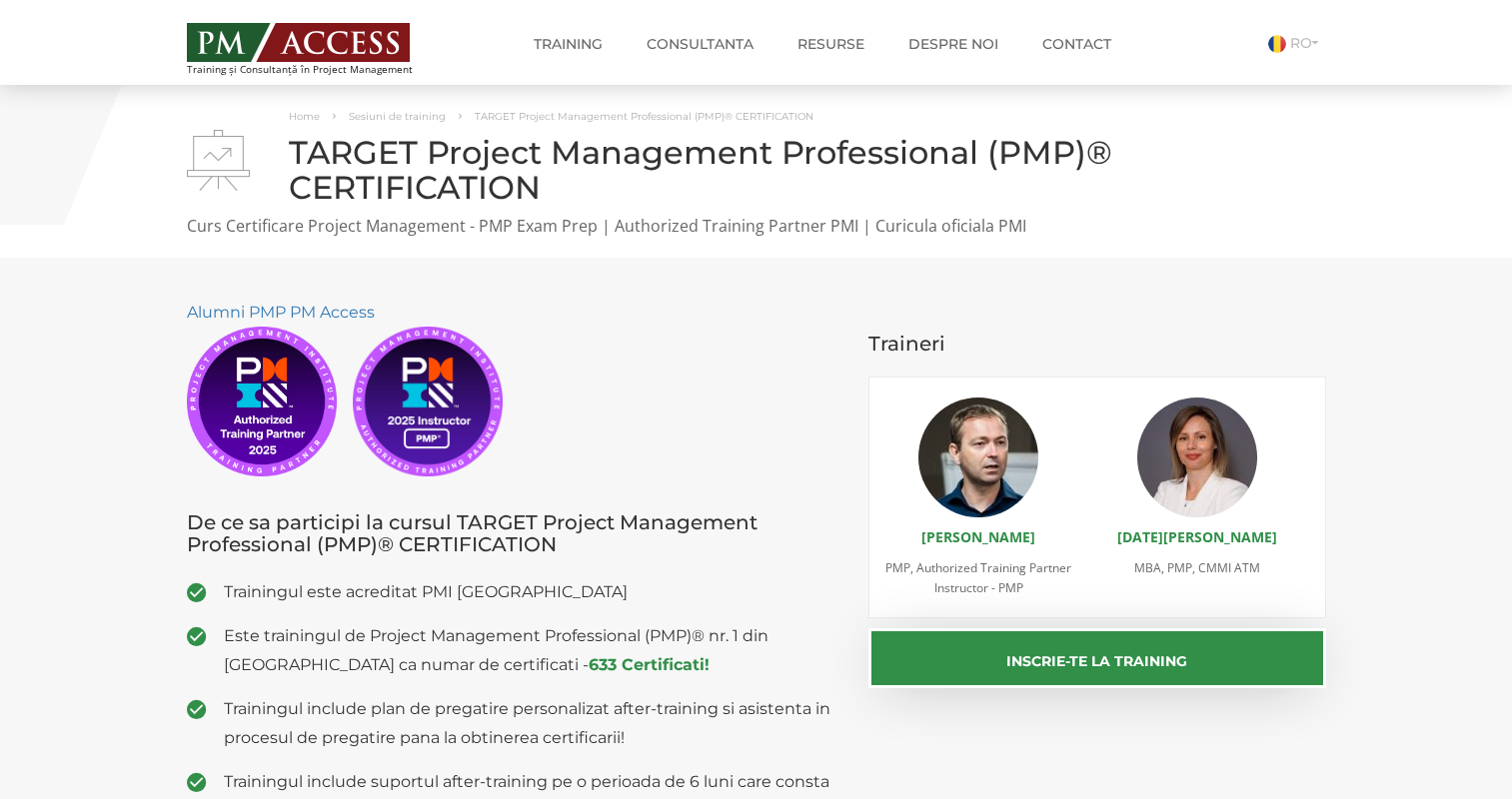 scroll, scrollTop: 0, scrollLeft: 0, axis: both 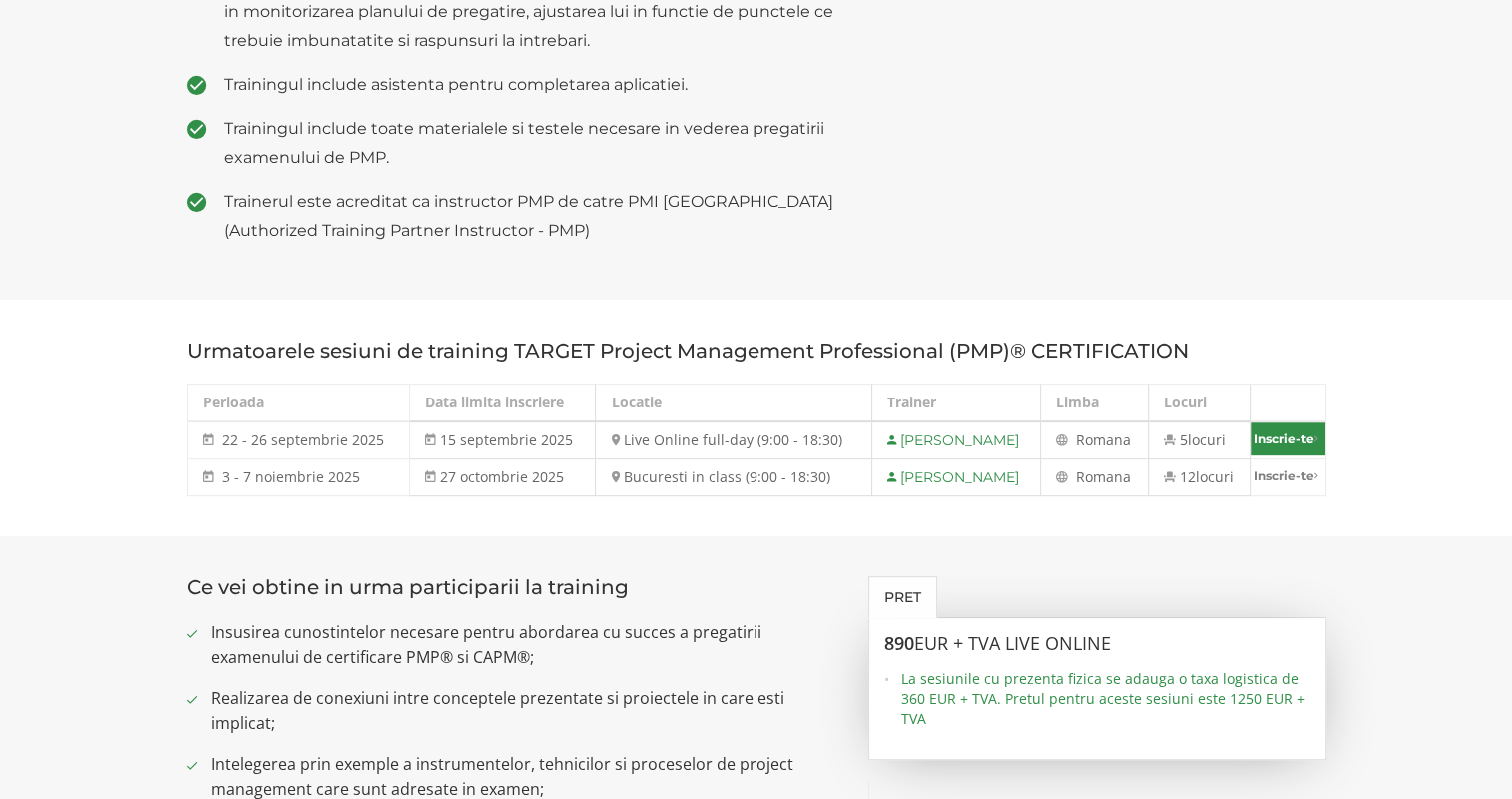 click on "Inscrie-te" at bounding box center [1288, 438] 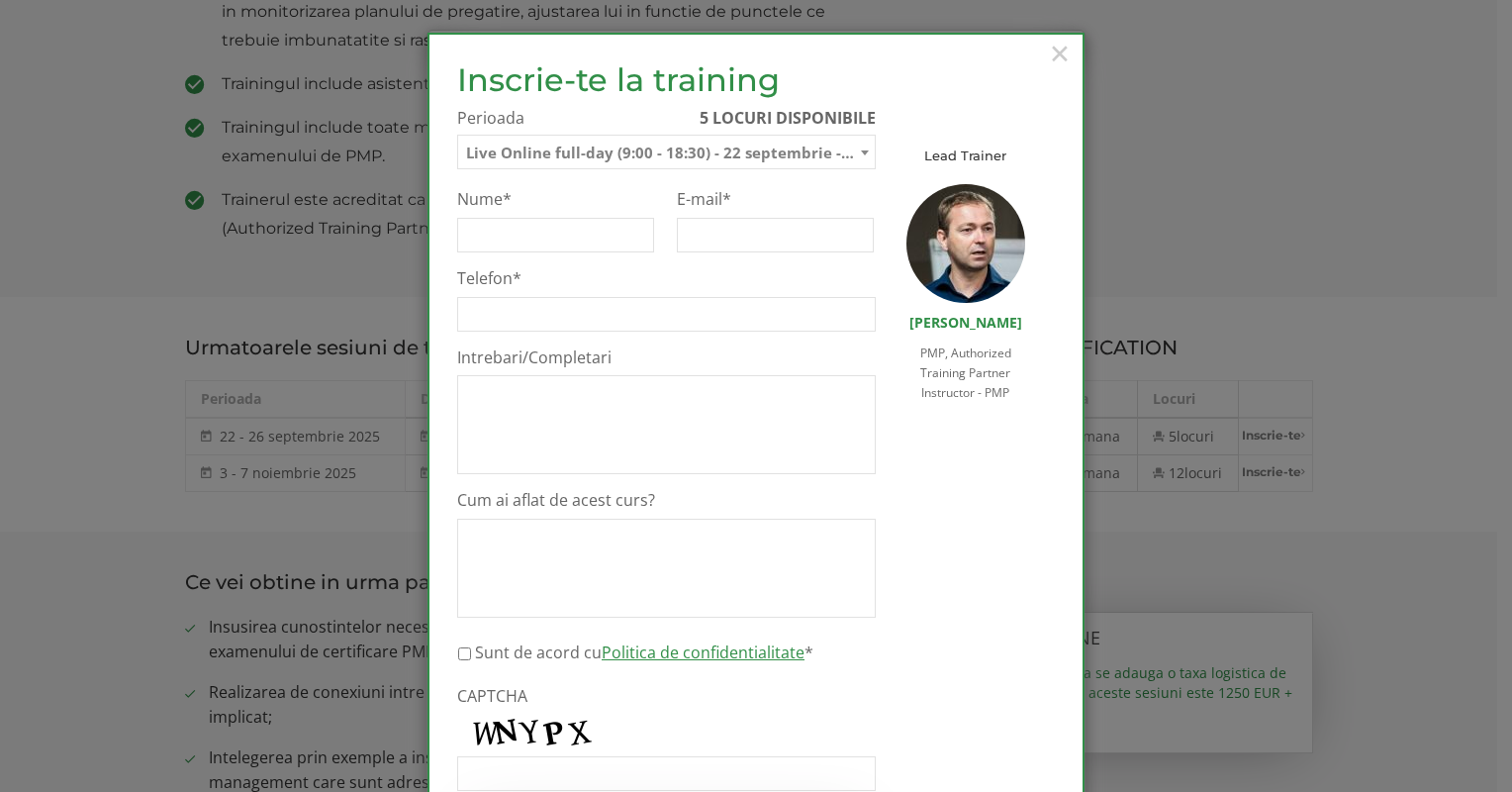 click at bounding box center (865, 152) 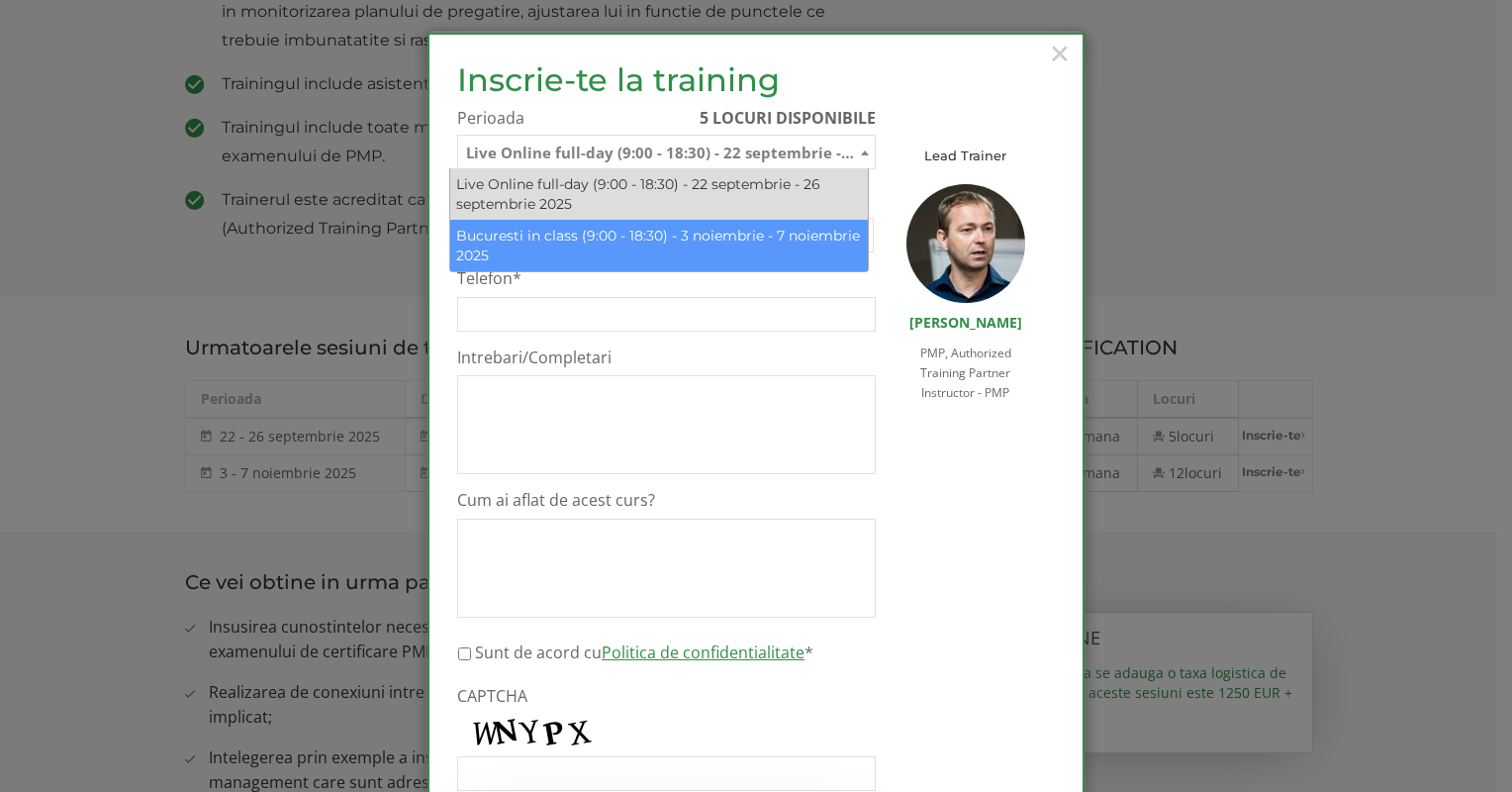 select on "Bucuresti in class (9:00 - 18:30) - 3 noiembrie - 7 noiembrie 2025" 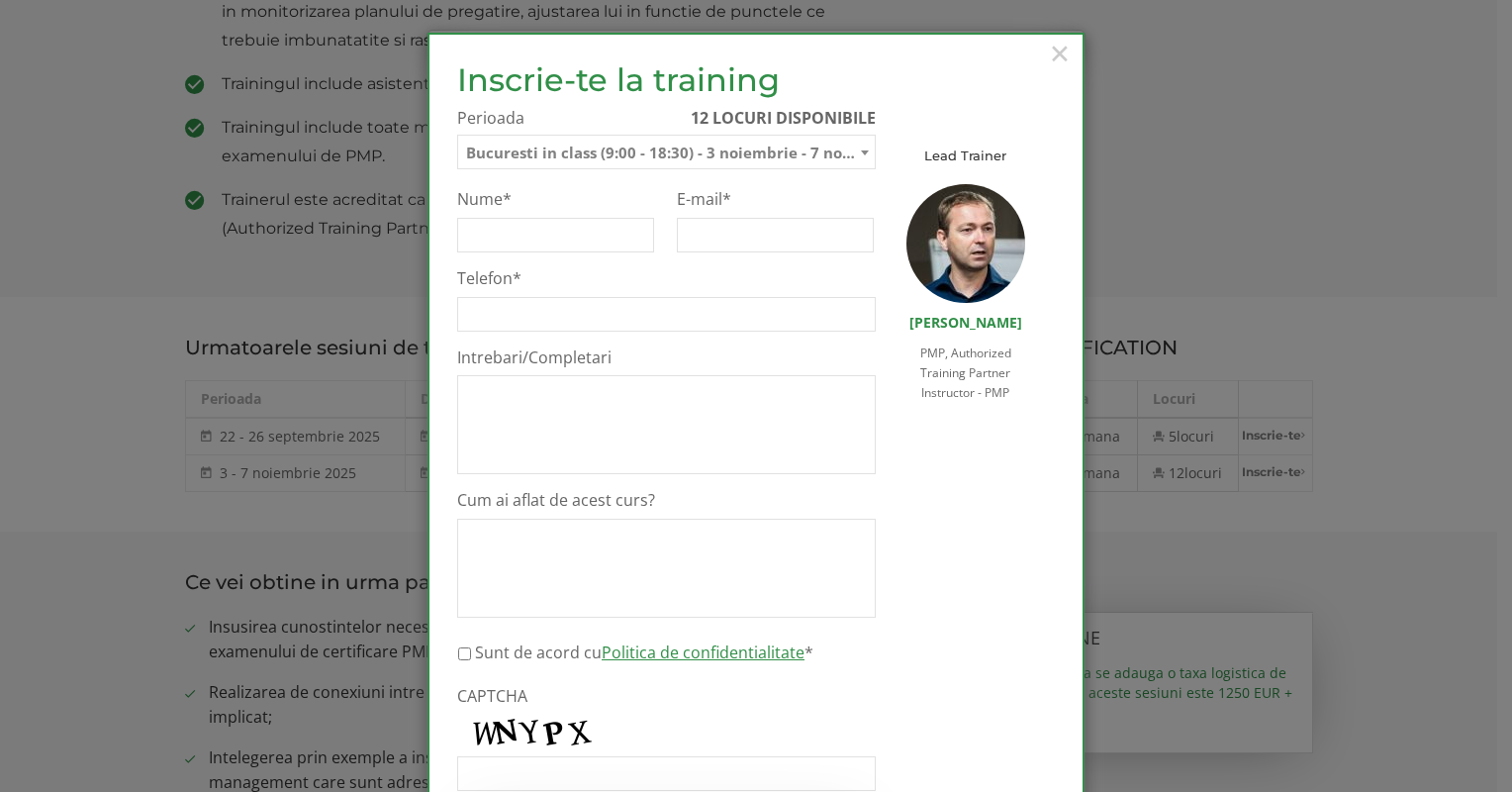 click on "Bucuresti in class (9:00 - 18:30) - 3 noiembrie - 7 noiembrie 2025" at bounding box center (666, 152) 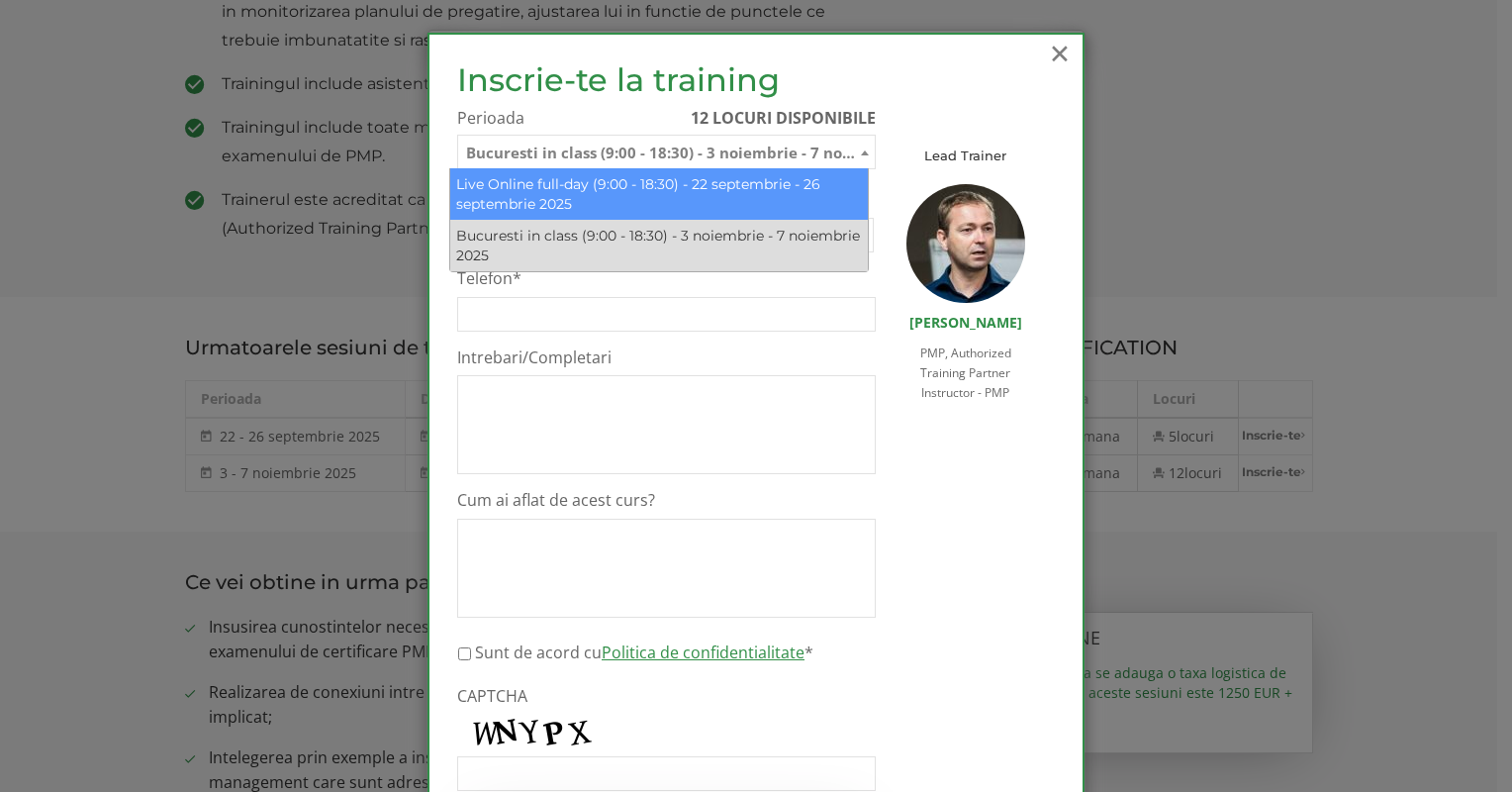 click on "×" at bounding box center [1060, 52] 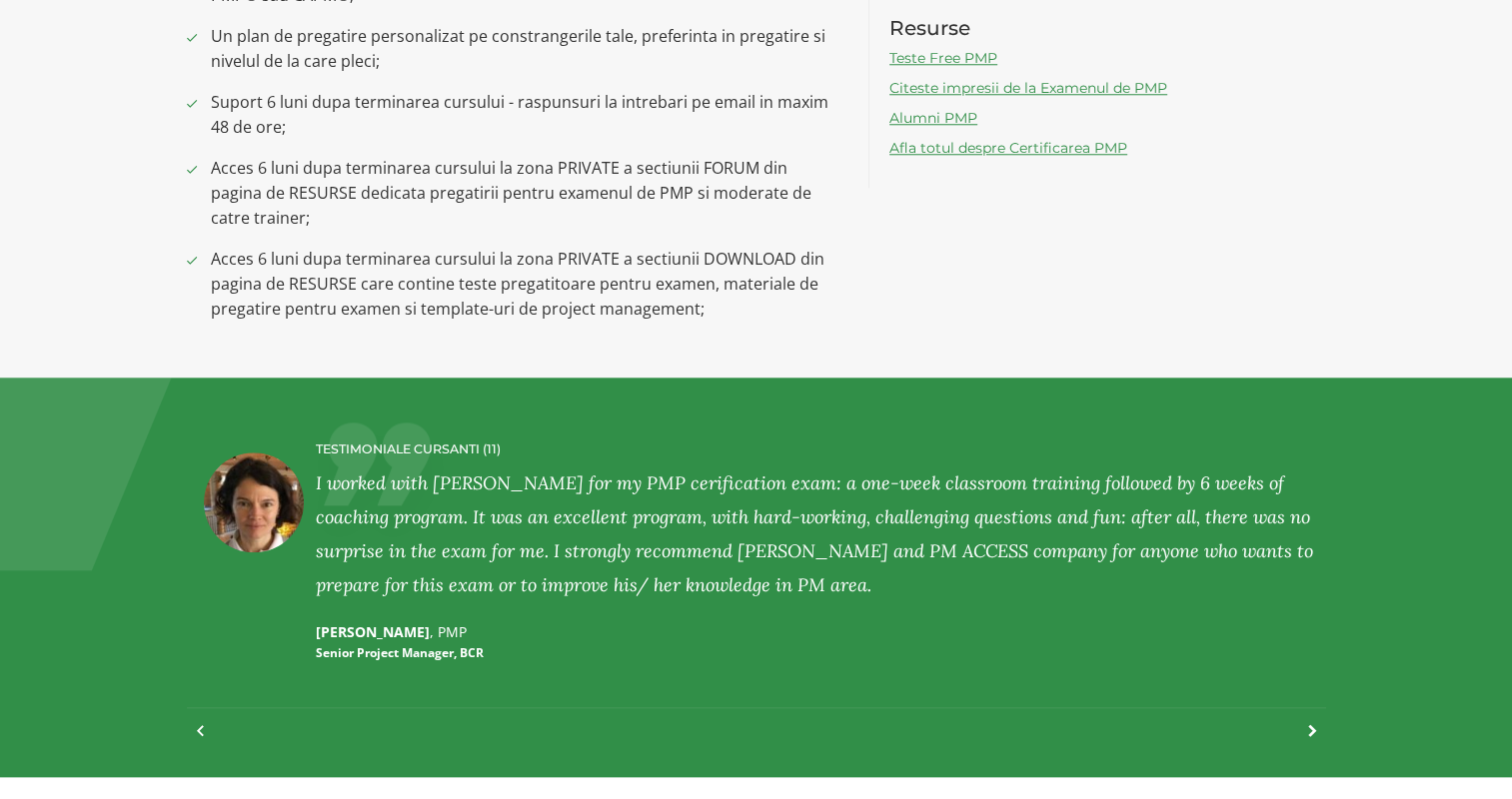 scroll, scrollTop: 2097, scrollLeft: 0, axis: vertical 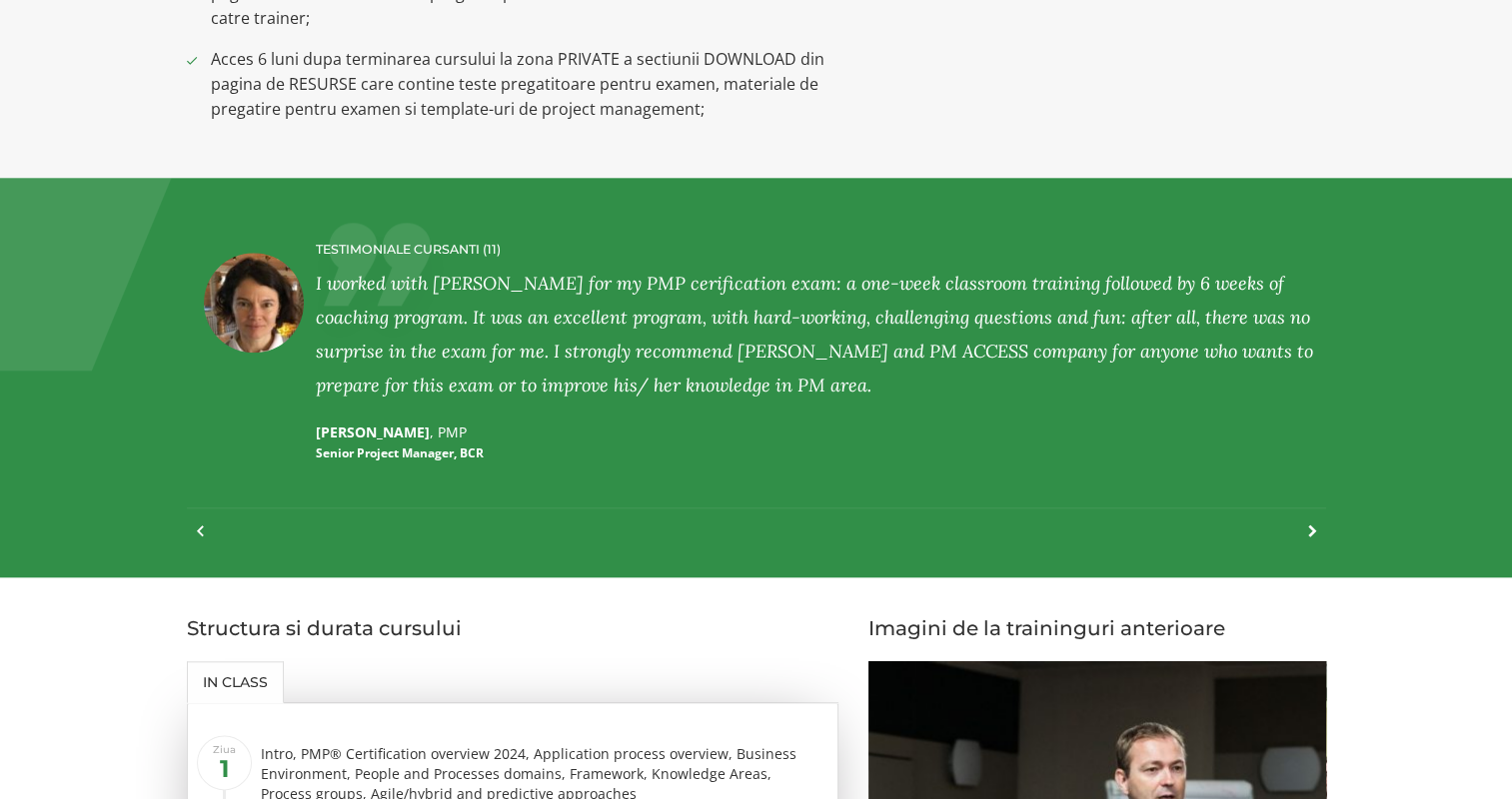 click at bounding box center (1302, 541) 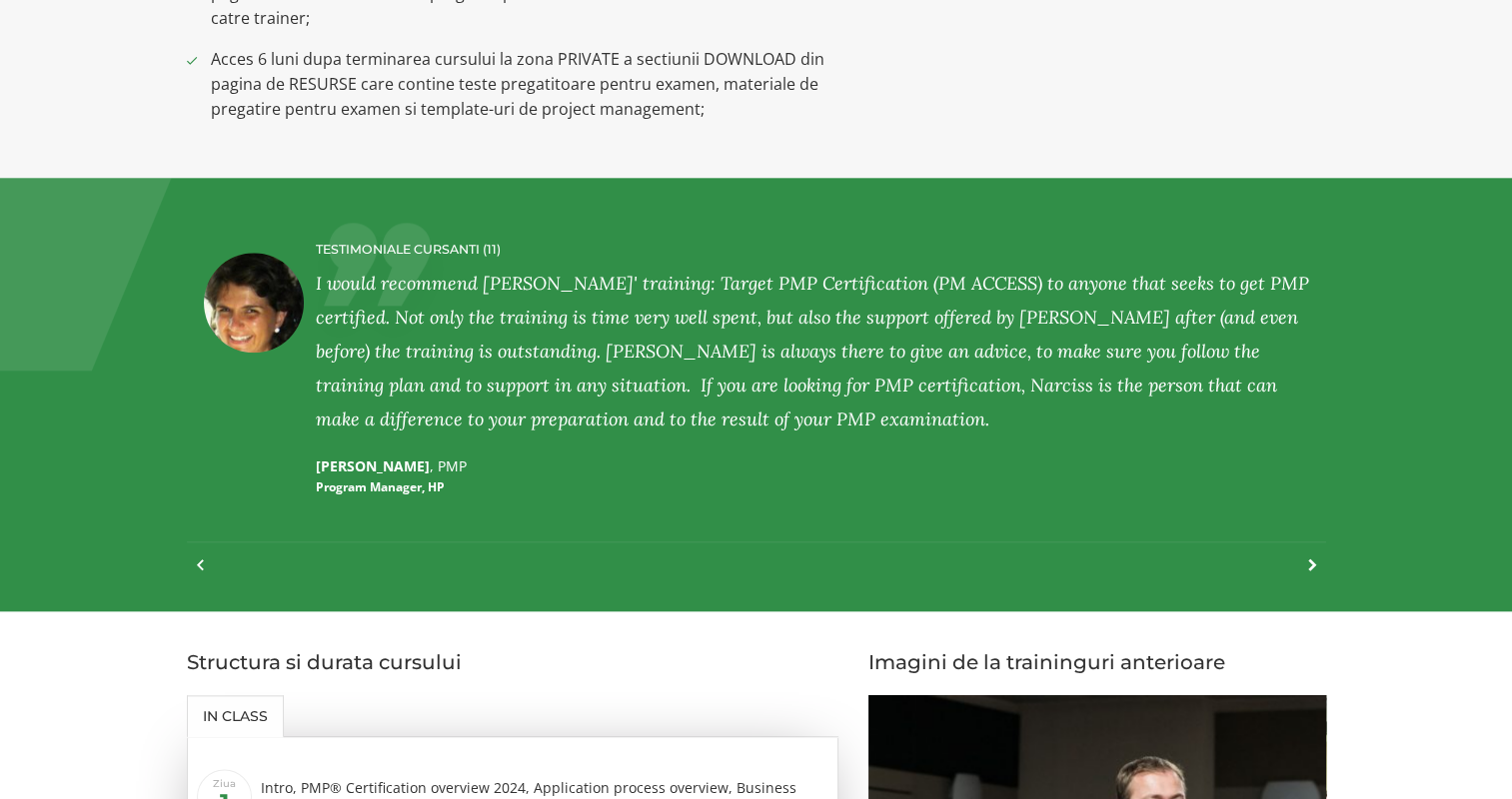 click on "TESTIMONIALE CURSANTI (11)
LILIANA PETER , PMP
Service Delivery Manager and Agile lead at Axway
TESTIMONIALE CURSANTI (11)
CRISTIAN TATU , PMP, PhD, MBA" at bounding box center (756, 395) 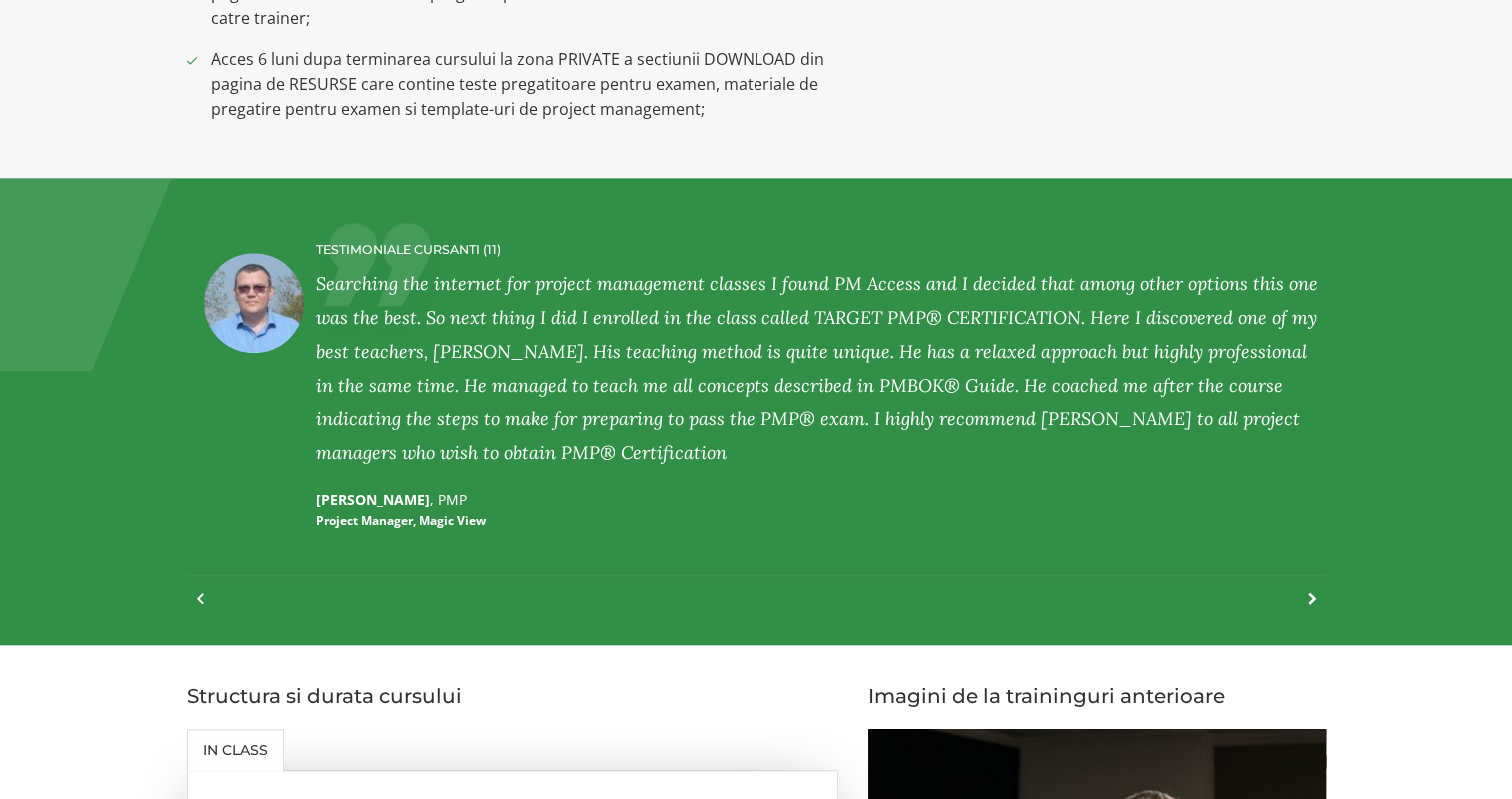 click on "TESTIMONIALE CURSANTI (11)
LILIANA PETER , PMP
Service Delivery Manager and Agile lead at Axway
TESTIMONIALE CURSANTI (11)
CRISTIAN TATU , PMP, PhD, MBA" at bounding box center (756, 411) 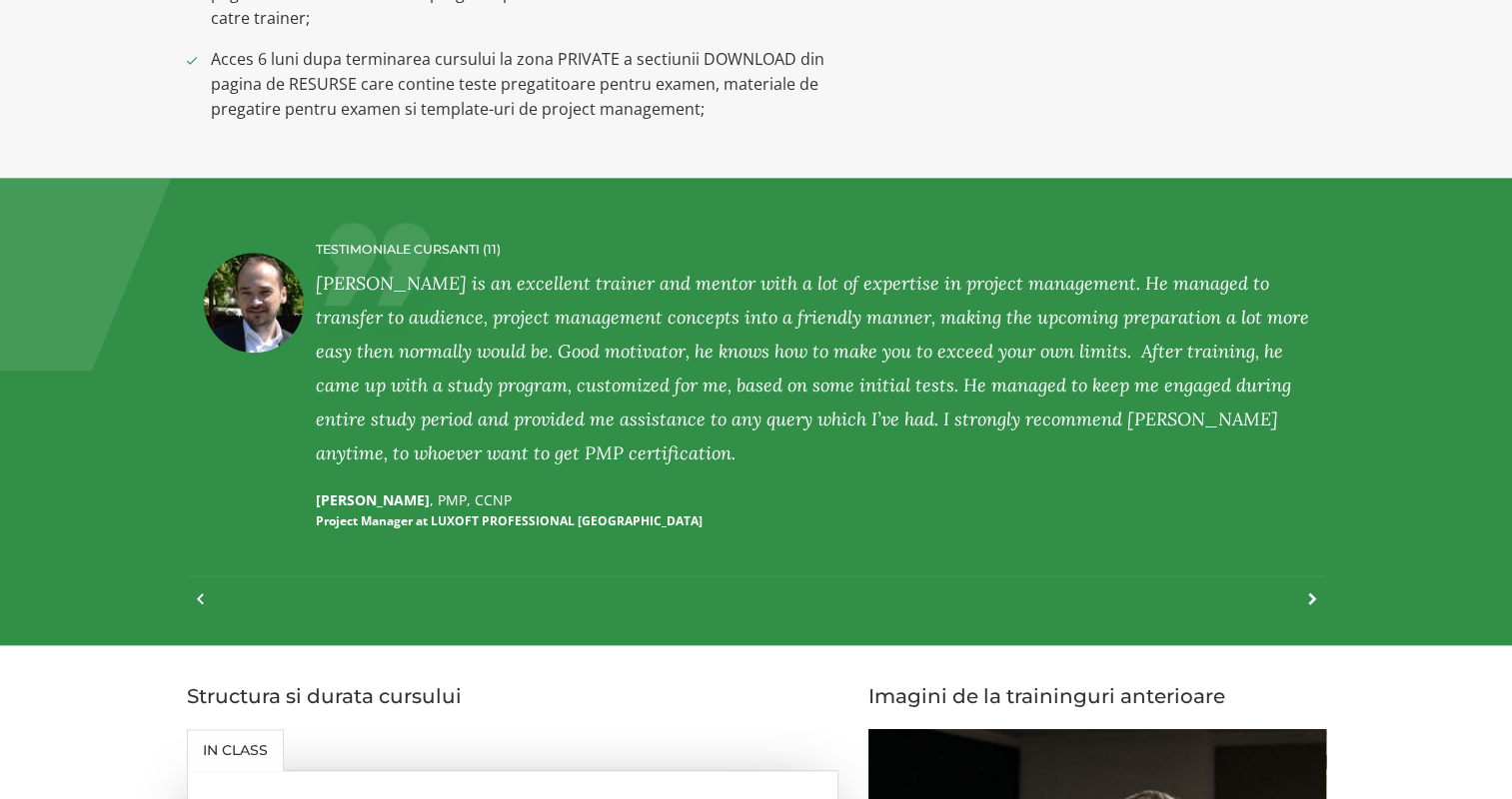 click at bounding box center (1302, 609) 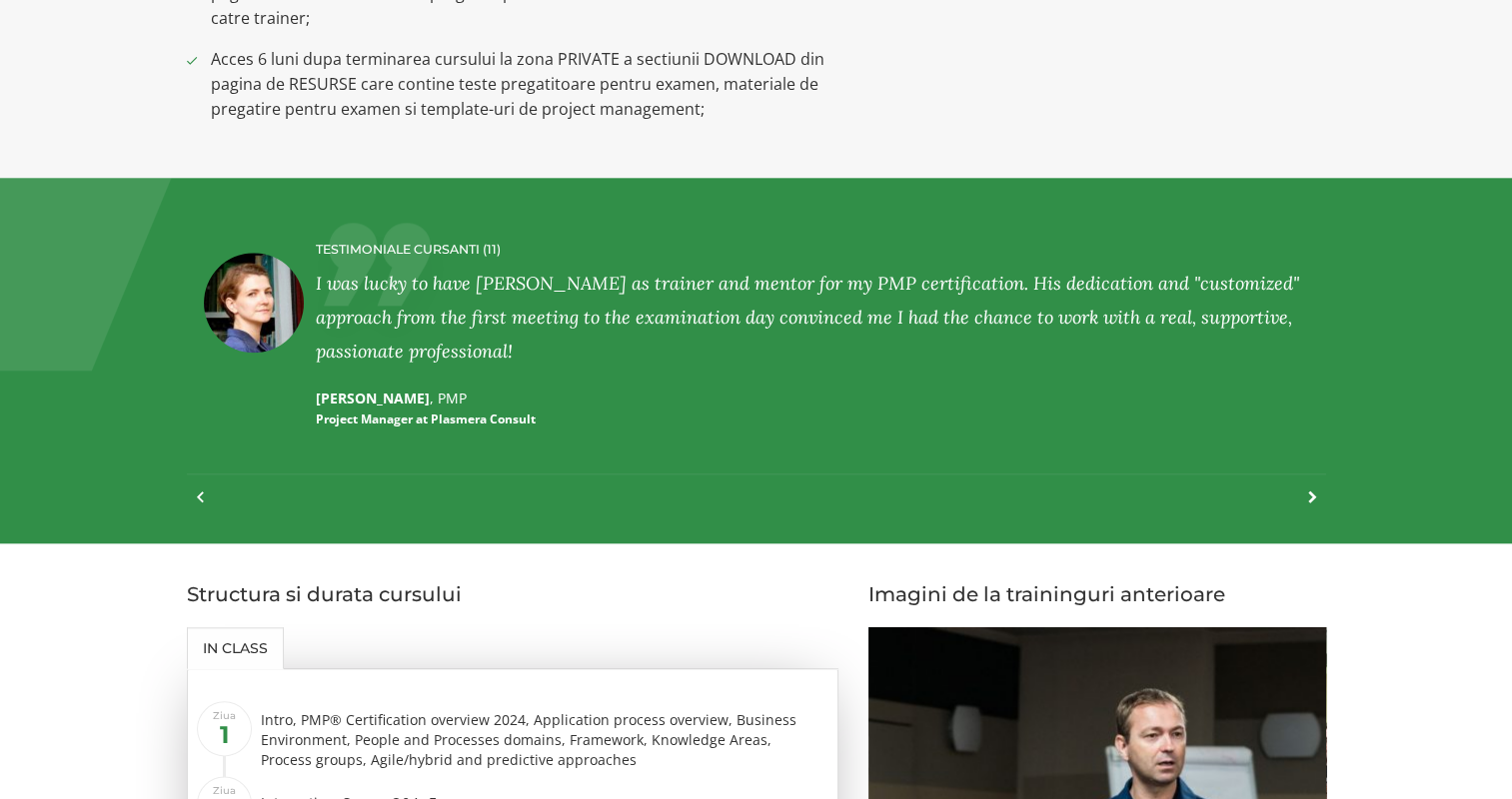 click at bounding box center (210, 507) 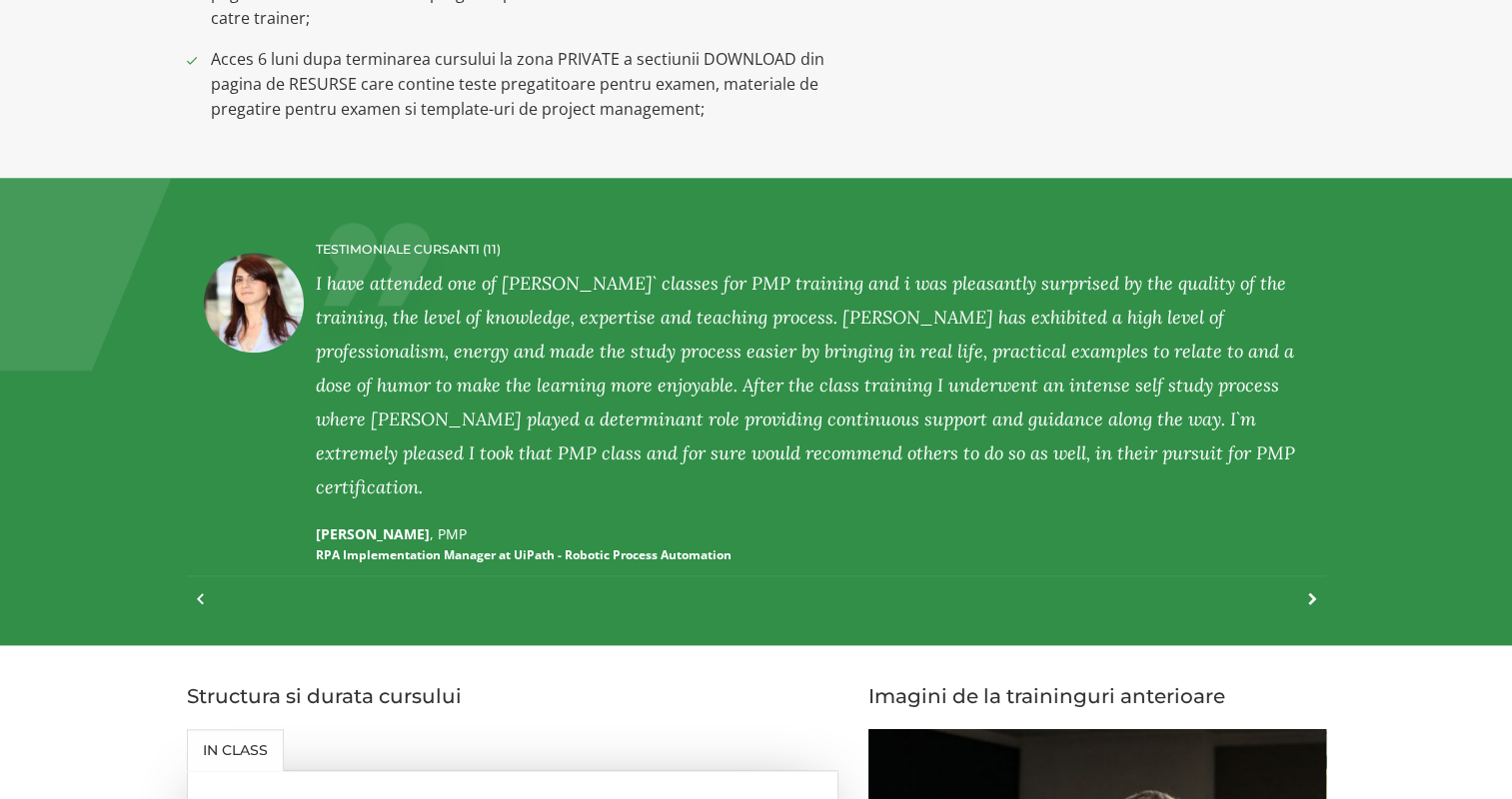 click at bounding box center (756, 590) 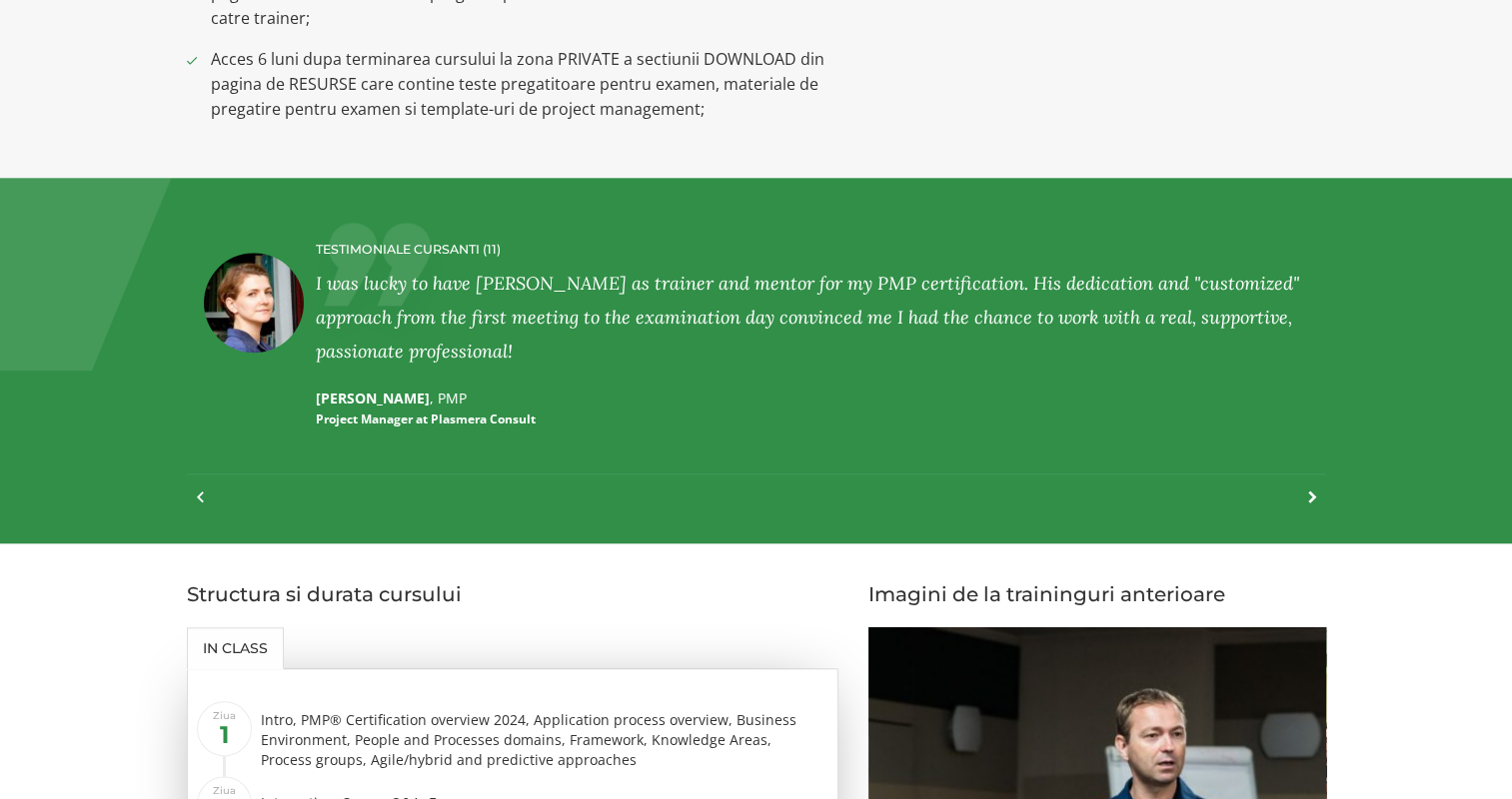 click at bounding box center [210, 507] 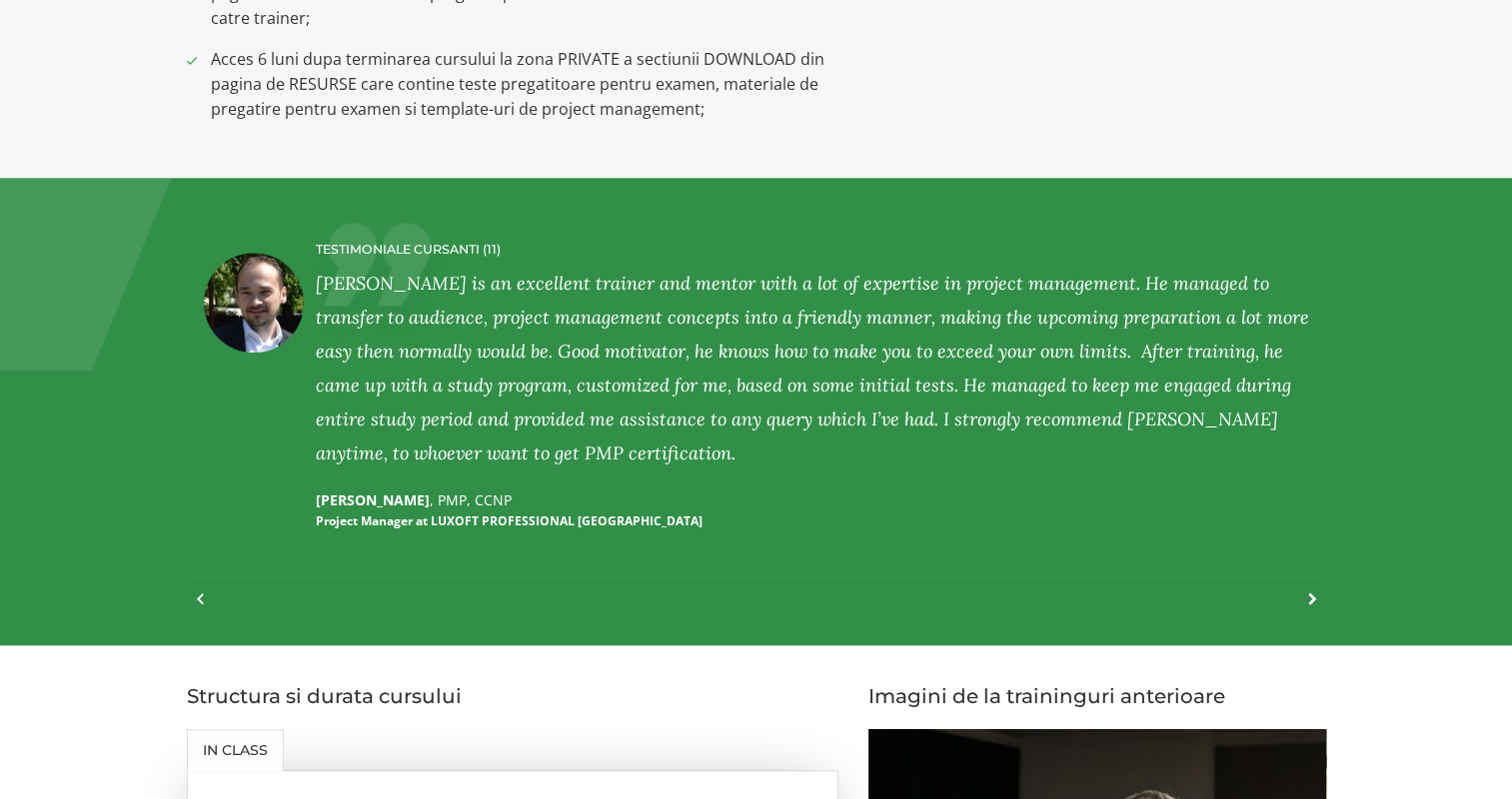 click at bounding box center [1302, 609] 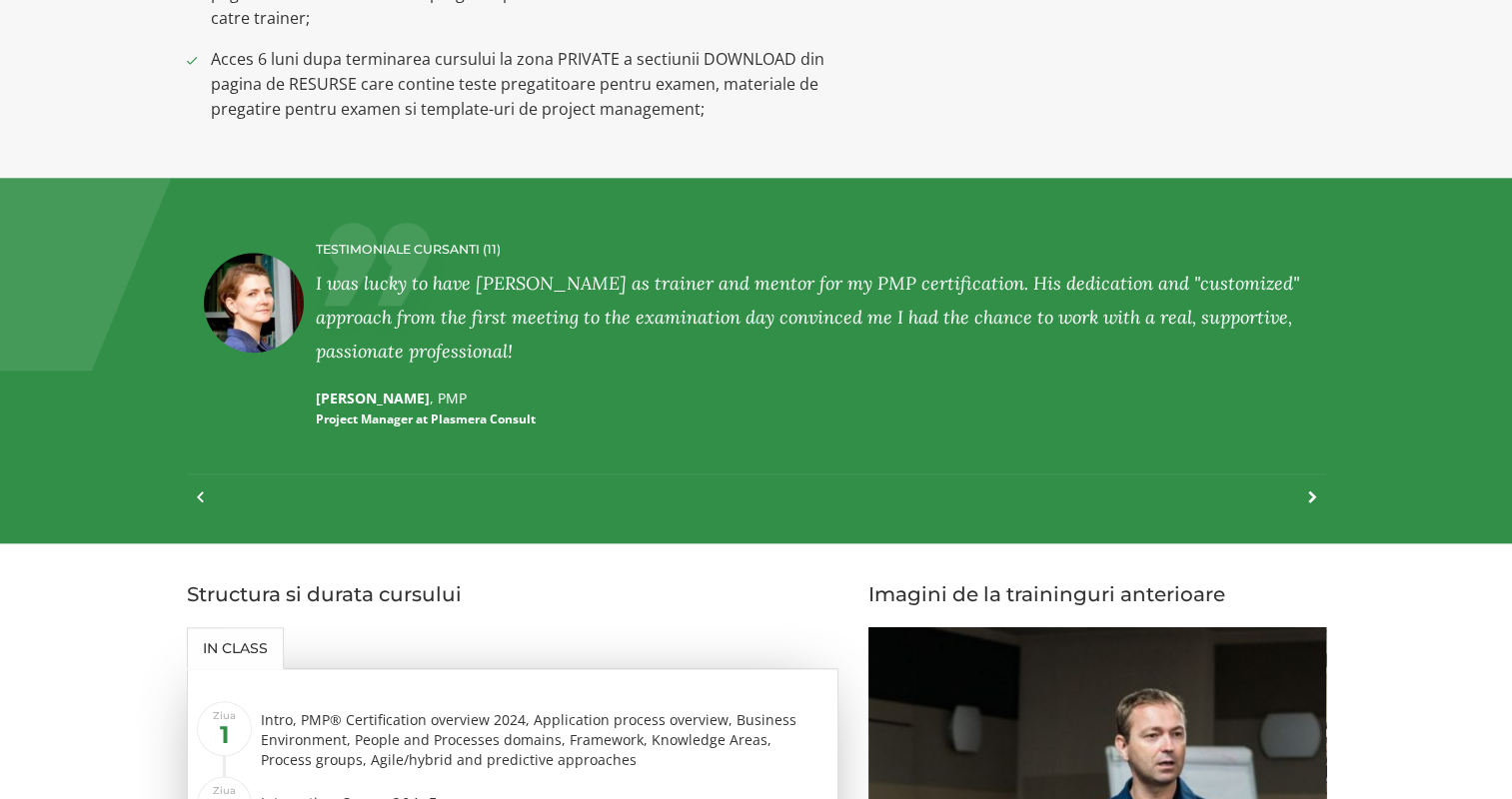 click on "Imagini de la traininguri anterioare" at bounding box center [1097, 594] 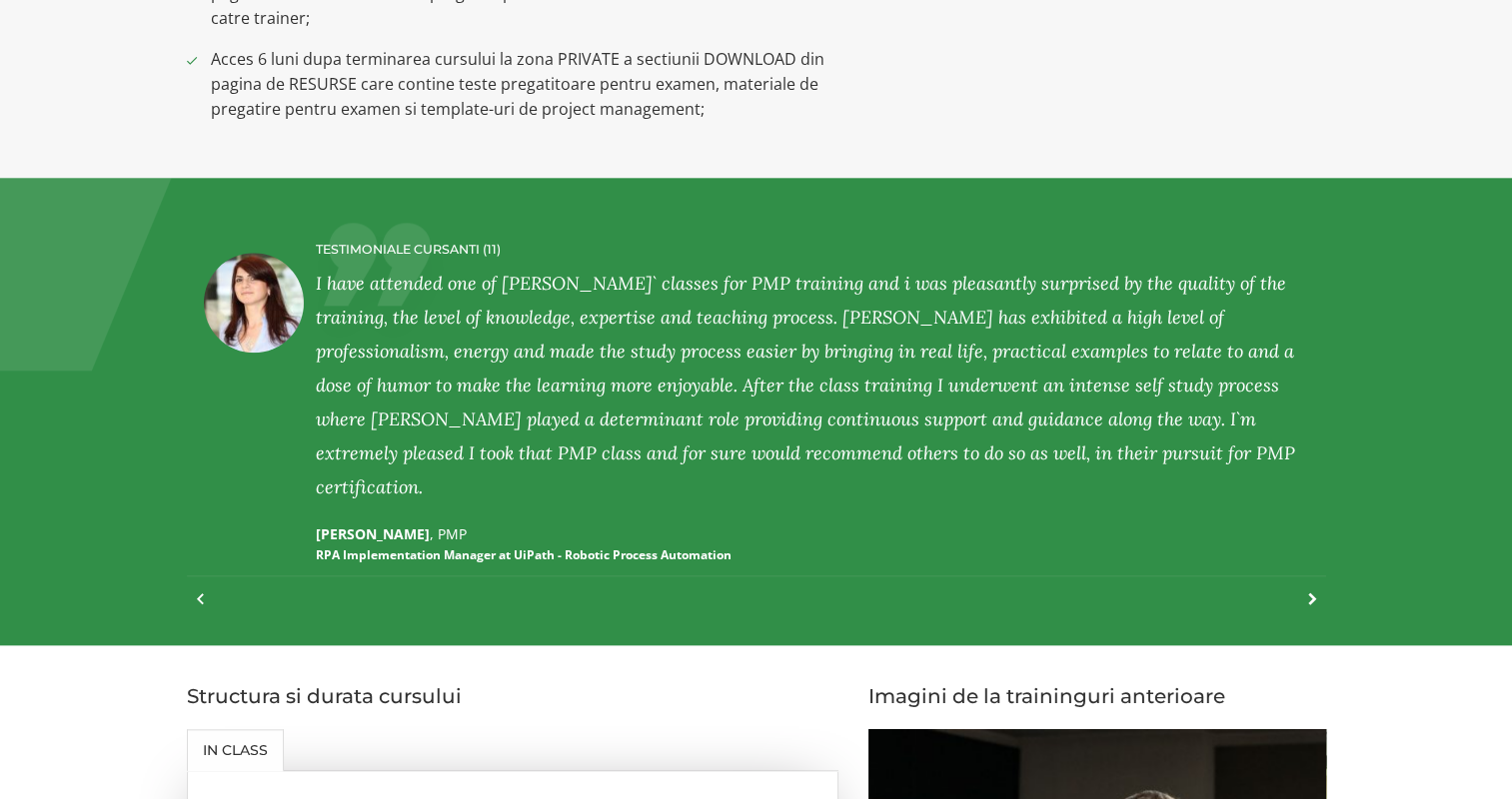 click at bounding box center [1302, 609] 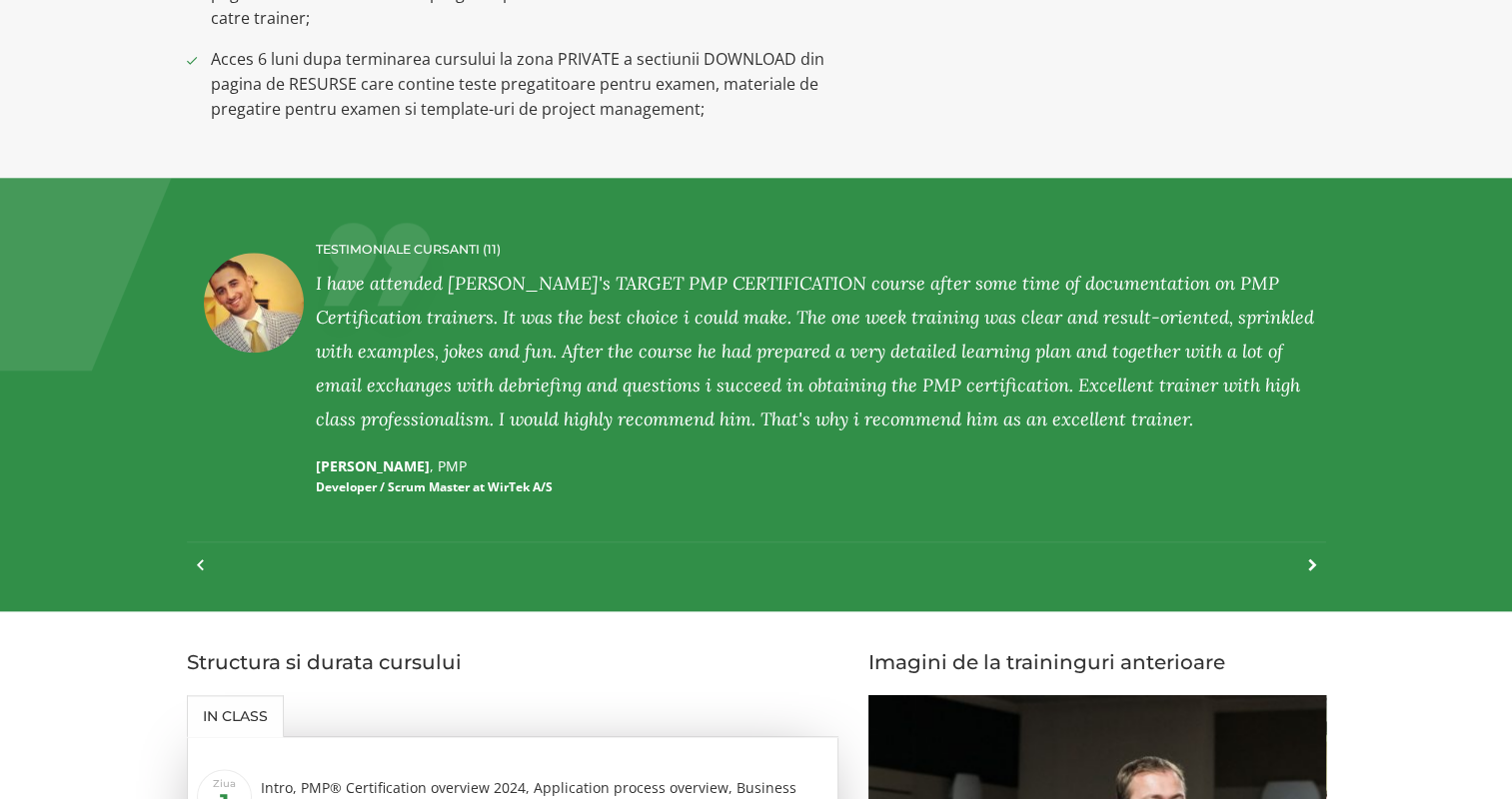 click at bounding box center [1302, 575] 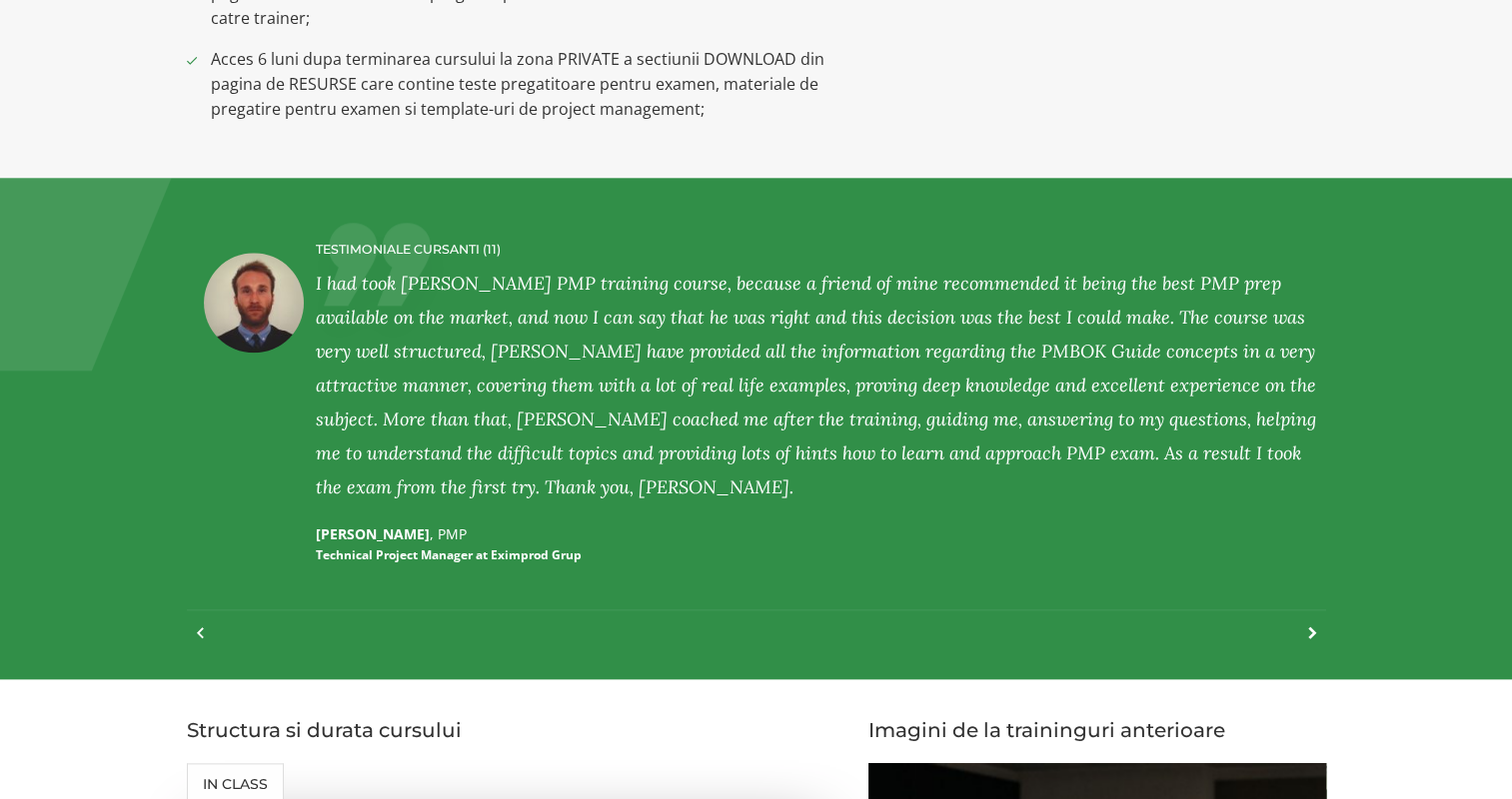 click at bounding box center (1302, 643) 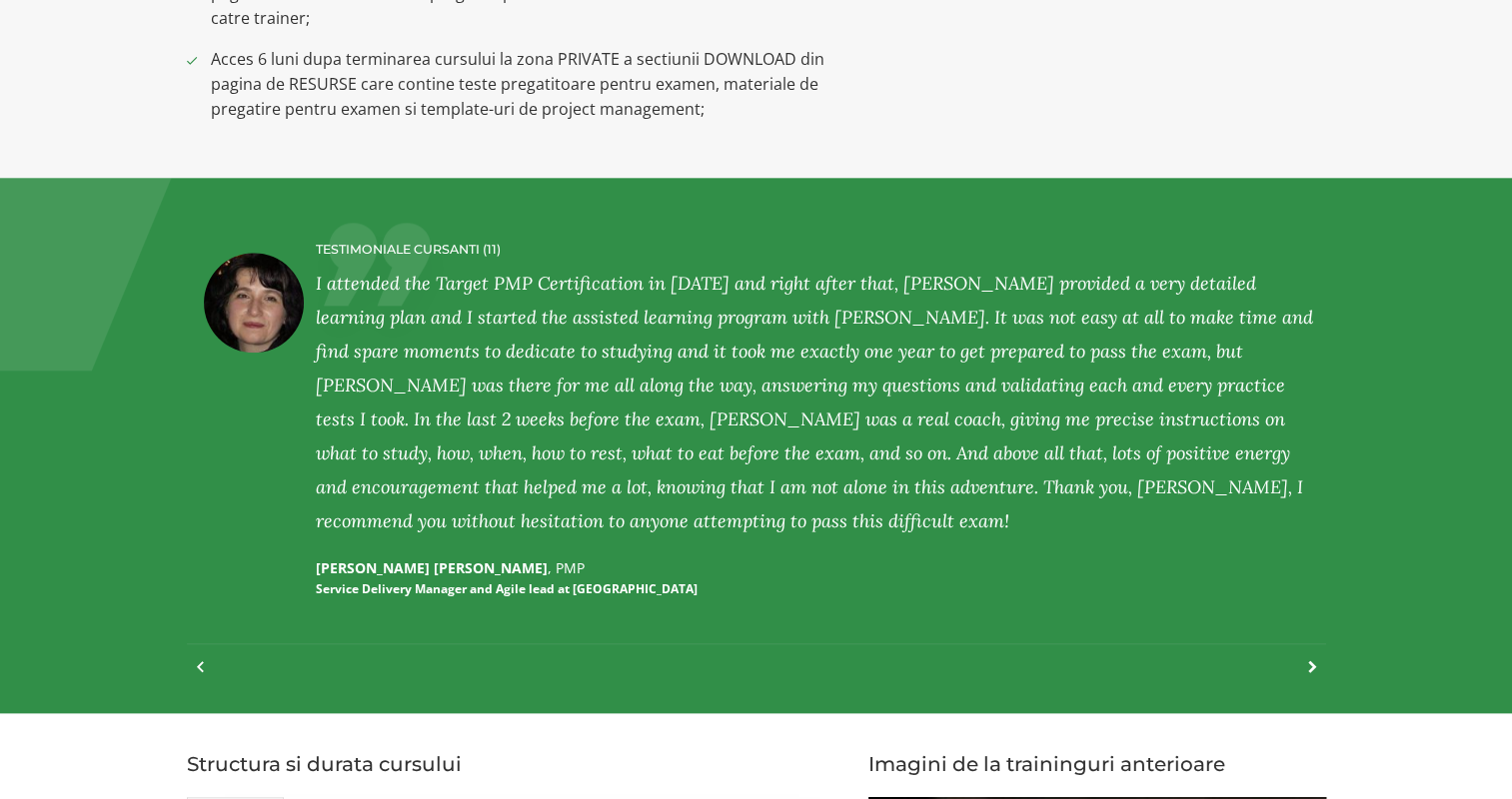click at bounding box center [1302, 677] 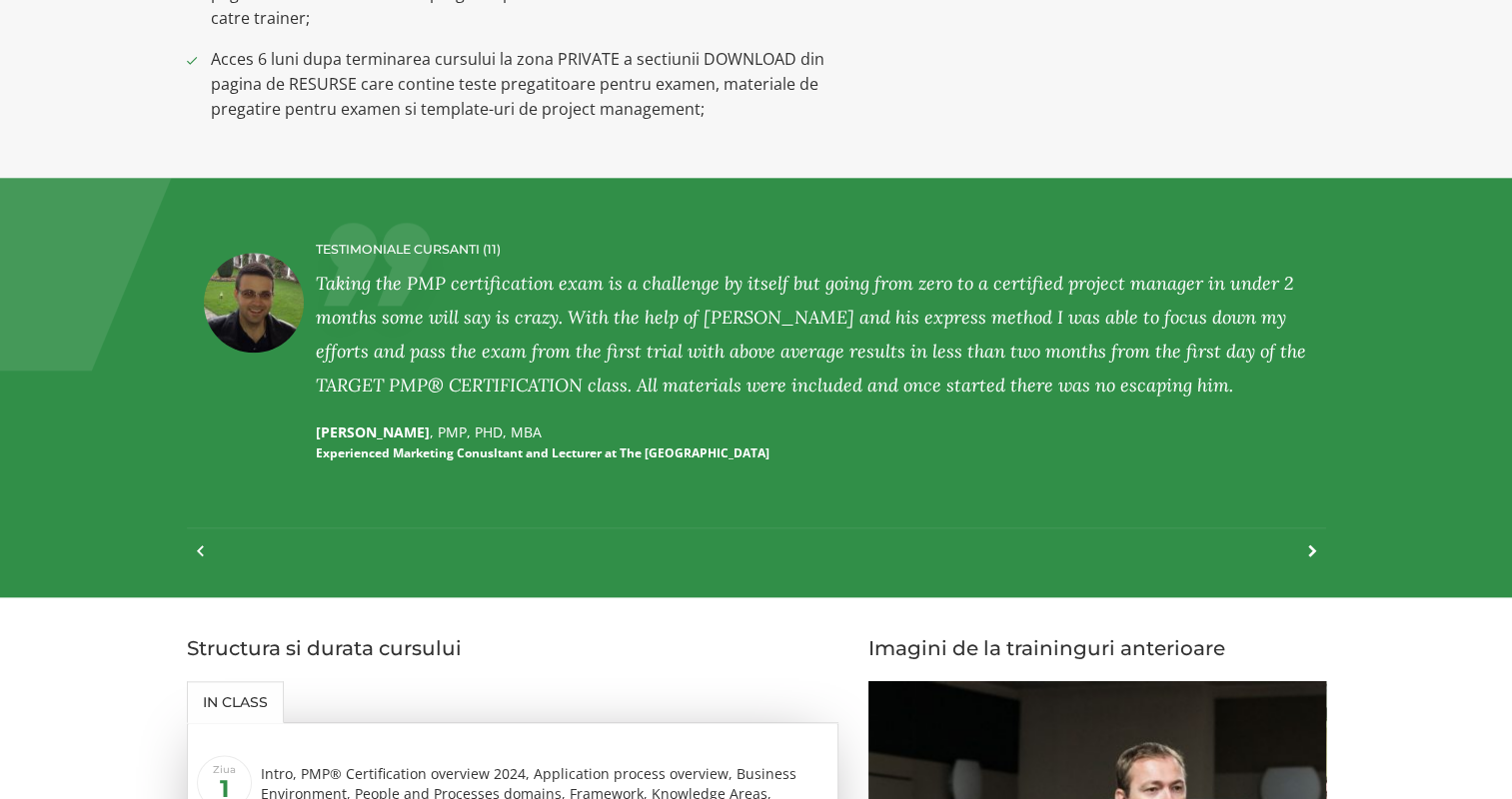 click at bounding box center [1302, 561] 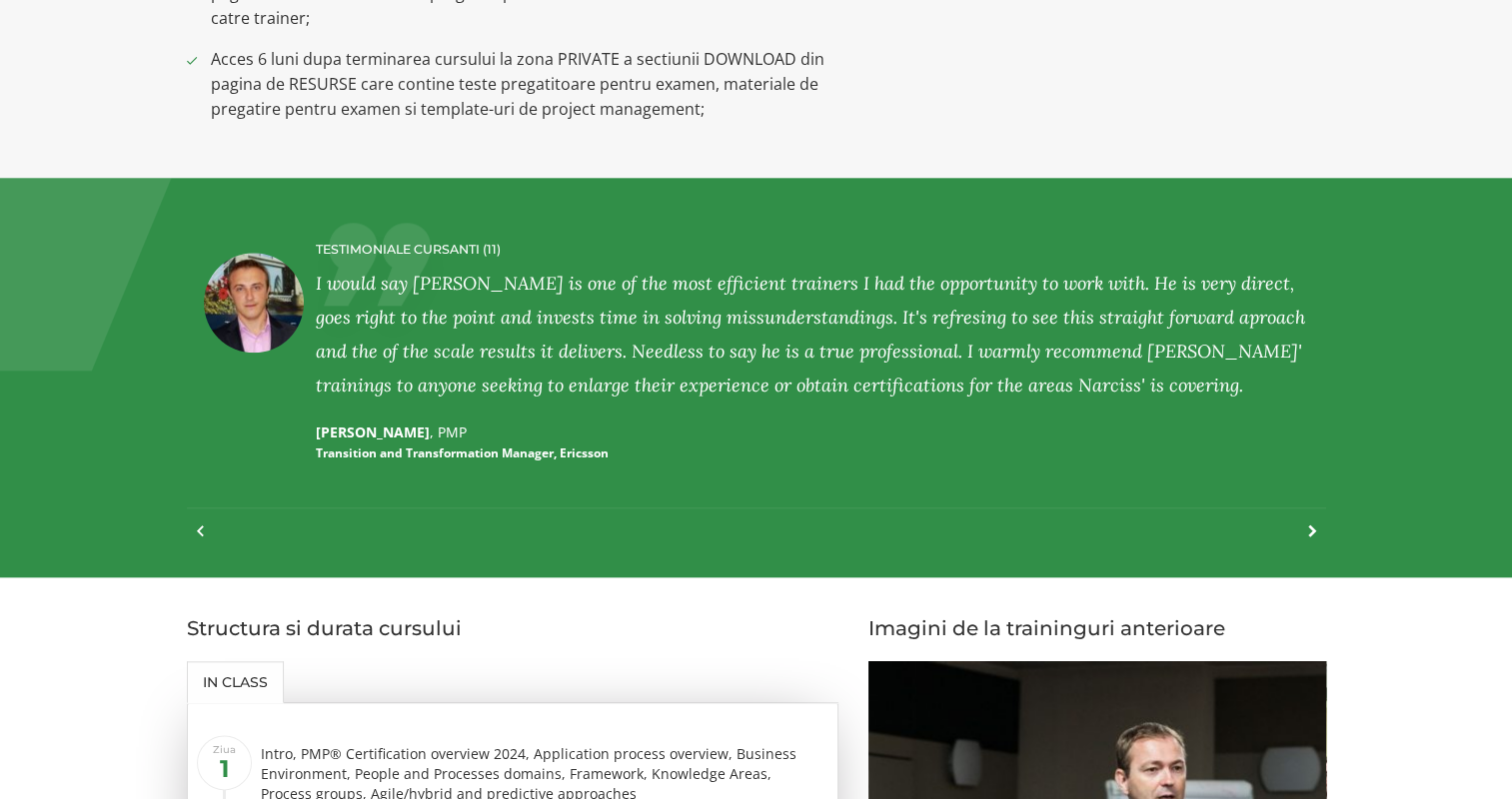 click at bounding box center (1302, 541) 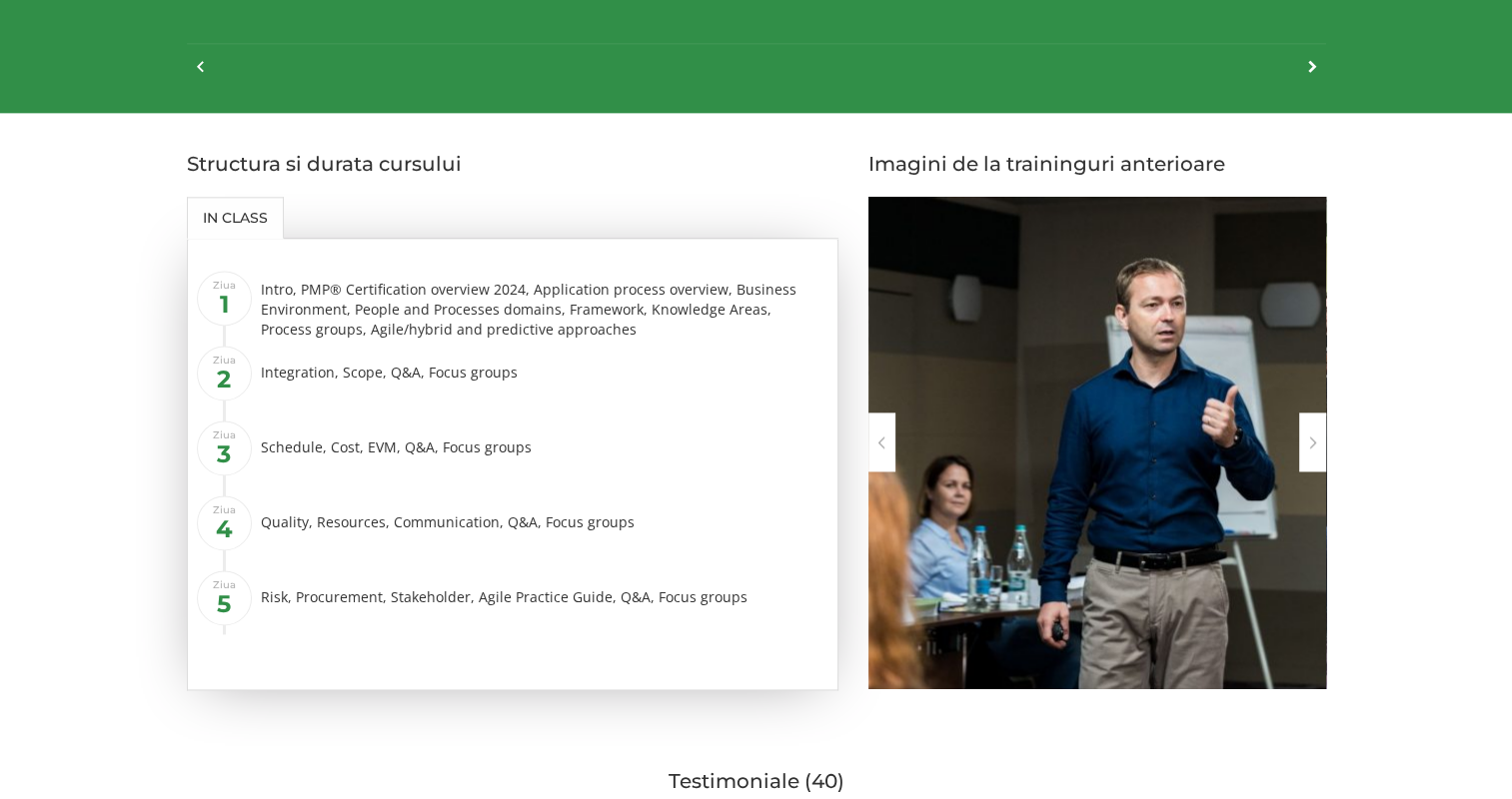 scroll, scrollTop: 2597, scrollLeft: 0, axis: vertical 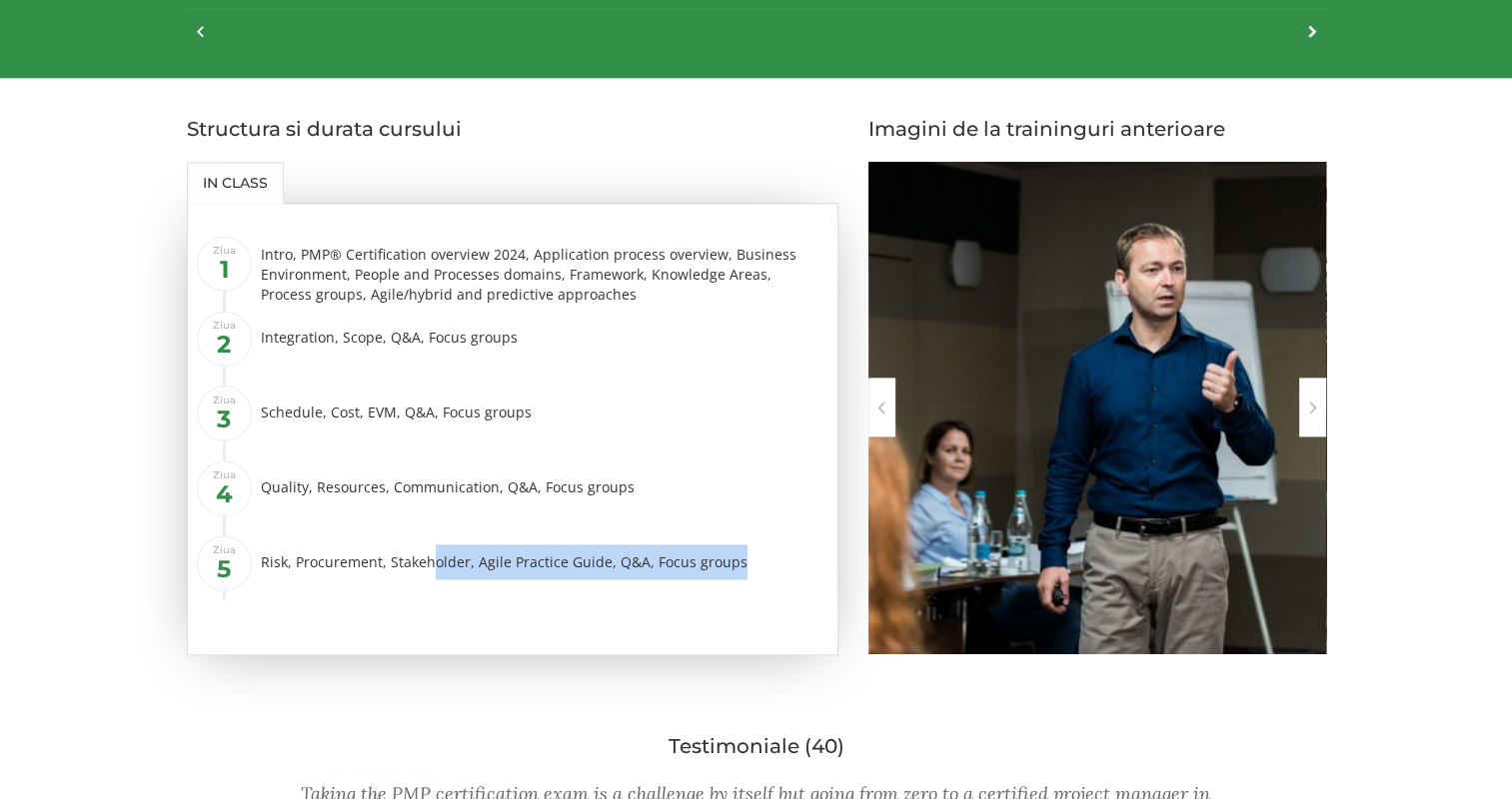 drag, startPoint x: 426, startPoint y: 556, endPoint x: 735, endPoint y: 573, distance: 309.4673 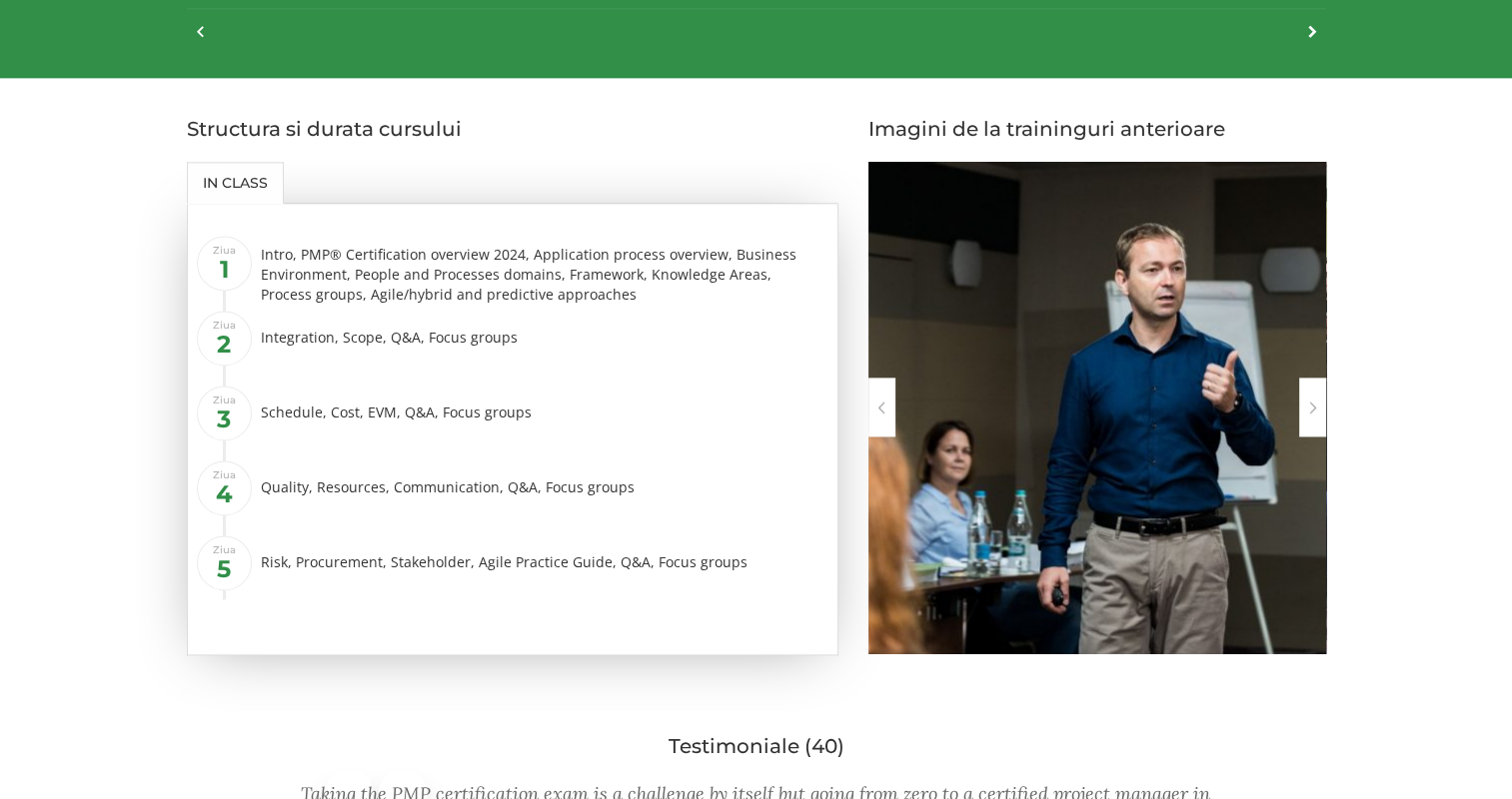 click on "Ziua    2" at bounding box center (224, 338) 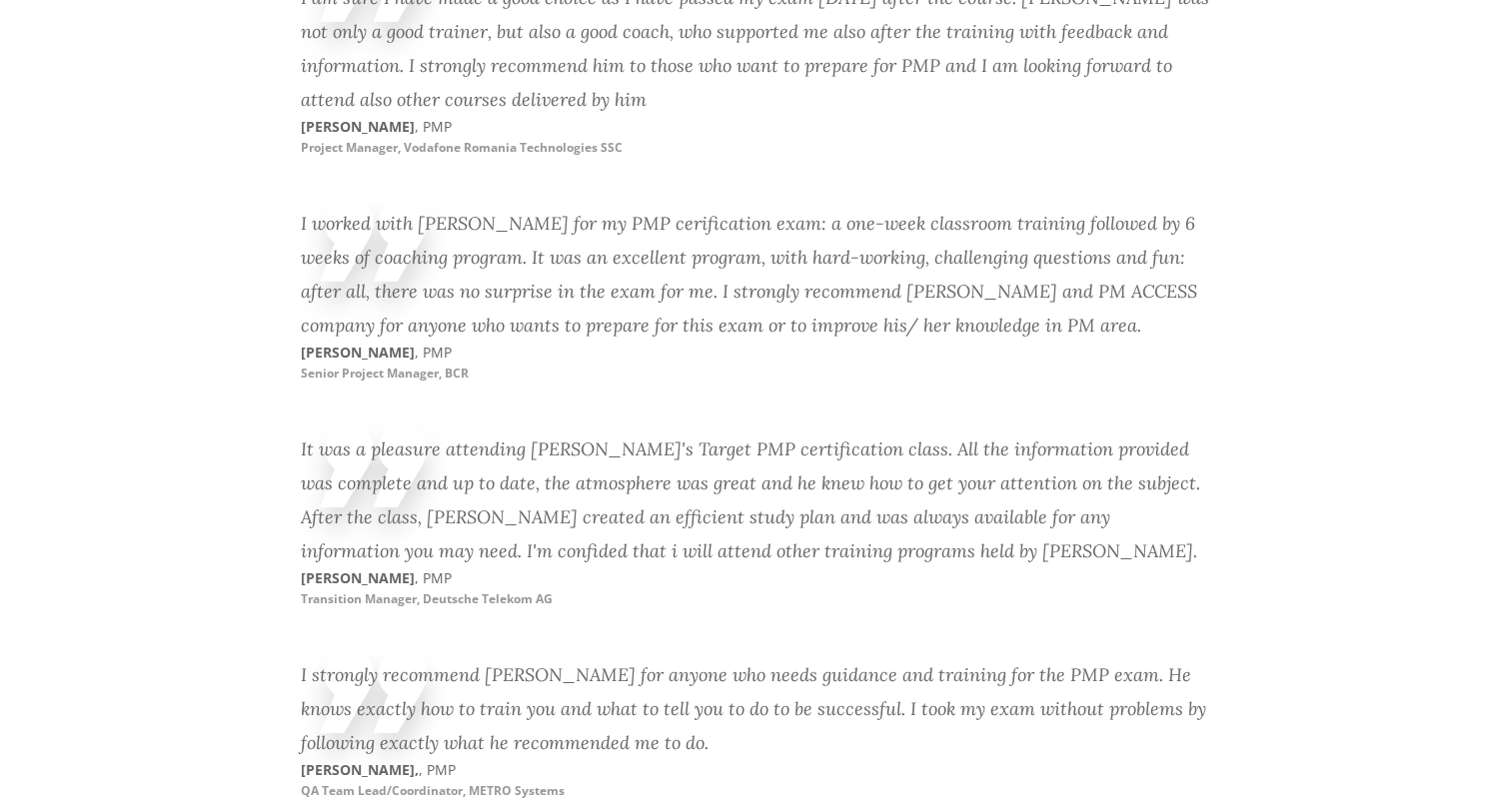 scroll, scrollTop: 6129, scrollLeft: 0, axis: vertical 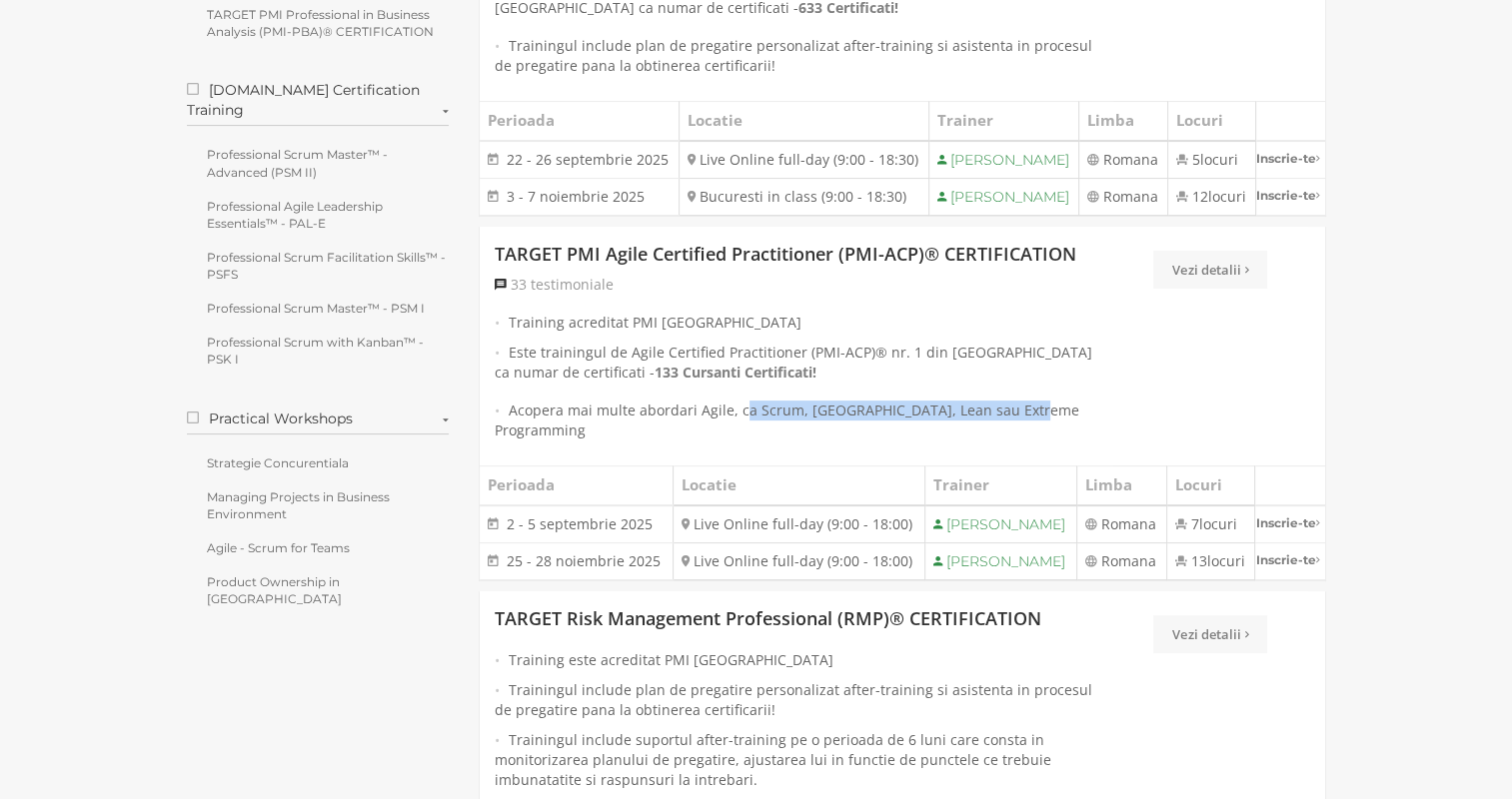 drag, startPoint x: 744, startPoint y: 469, endPoint x: 1031, endPoint y: 467, distance: 287.00697 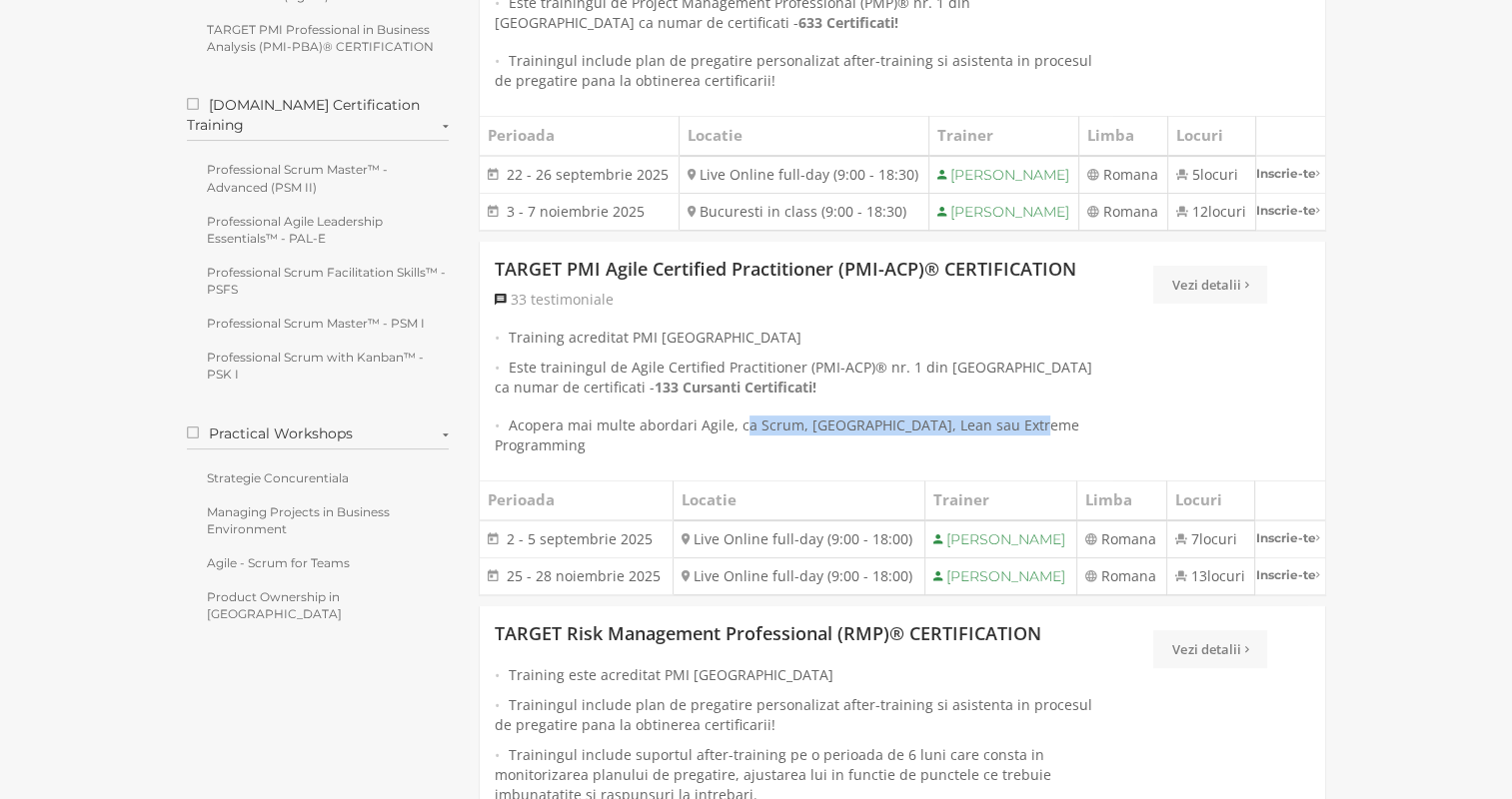 scroll, scrollTop: 499, scrollLeft: 0, axis: vertical 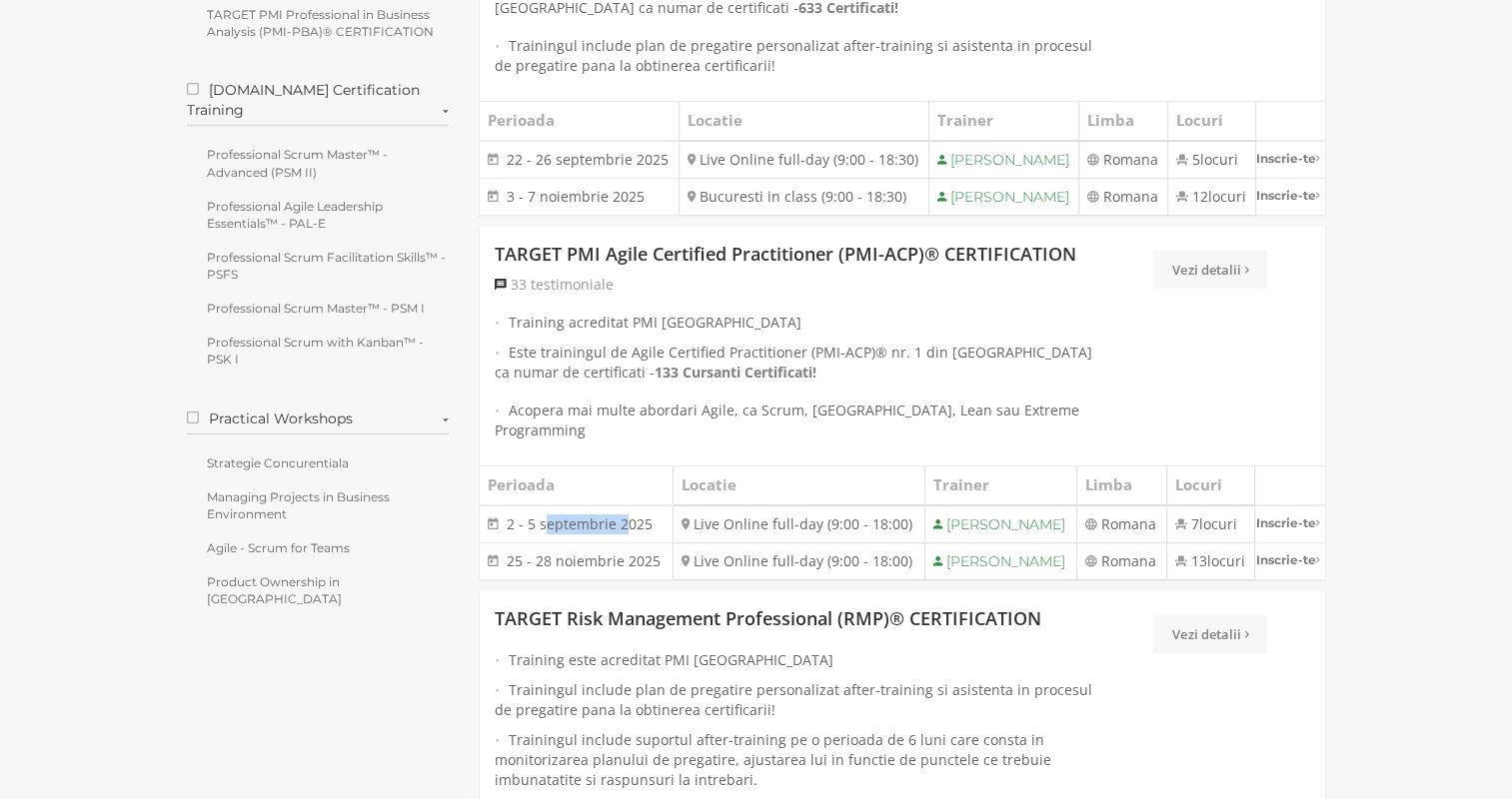 drag, startPoint x: 549, startPoint y: 566, endPoint x: 625, endPoint y: 556, distance: 76.655072 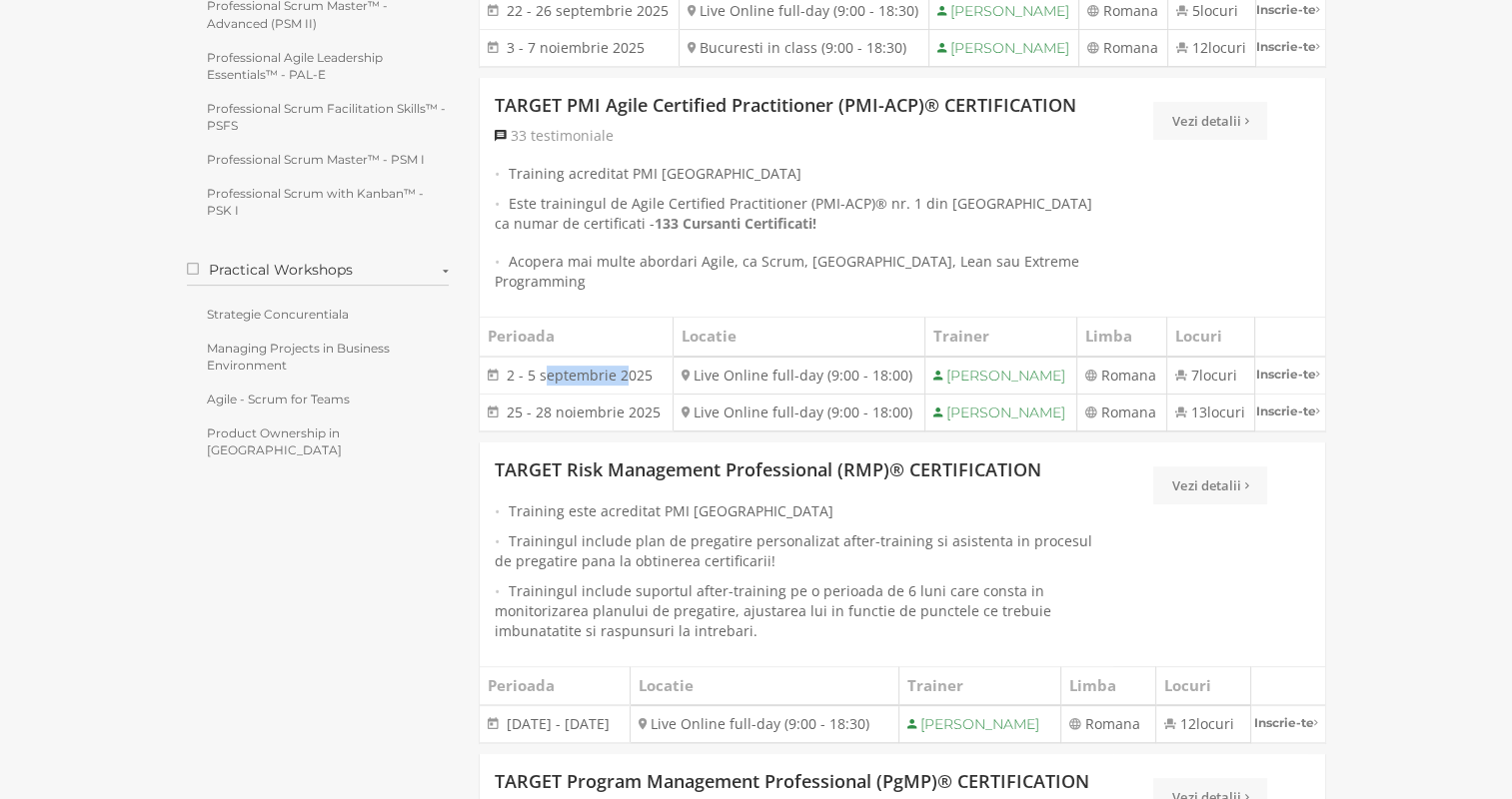 scroll, scrollTop: 699, scrollLeft: 0, axis: vertical 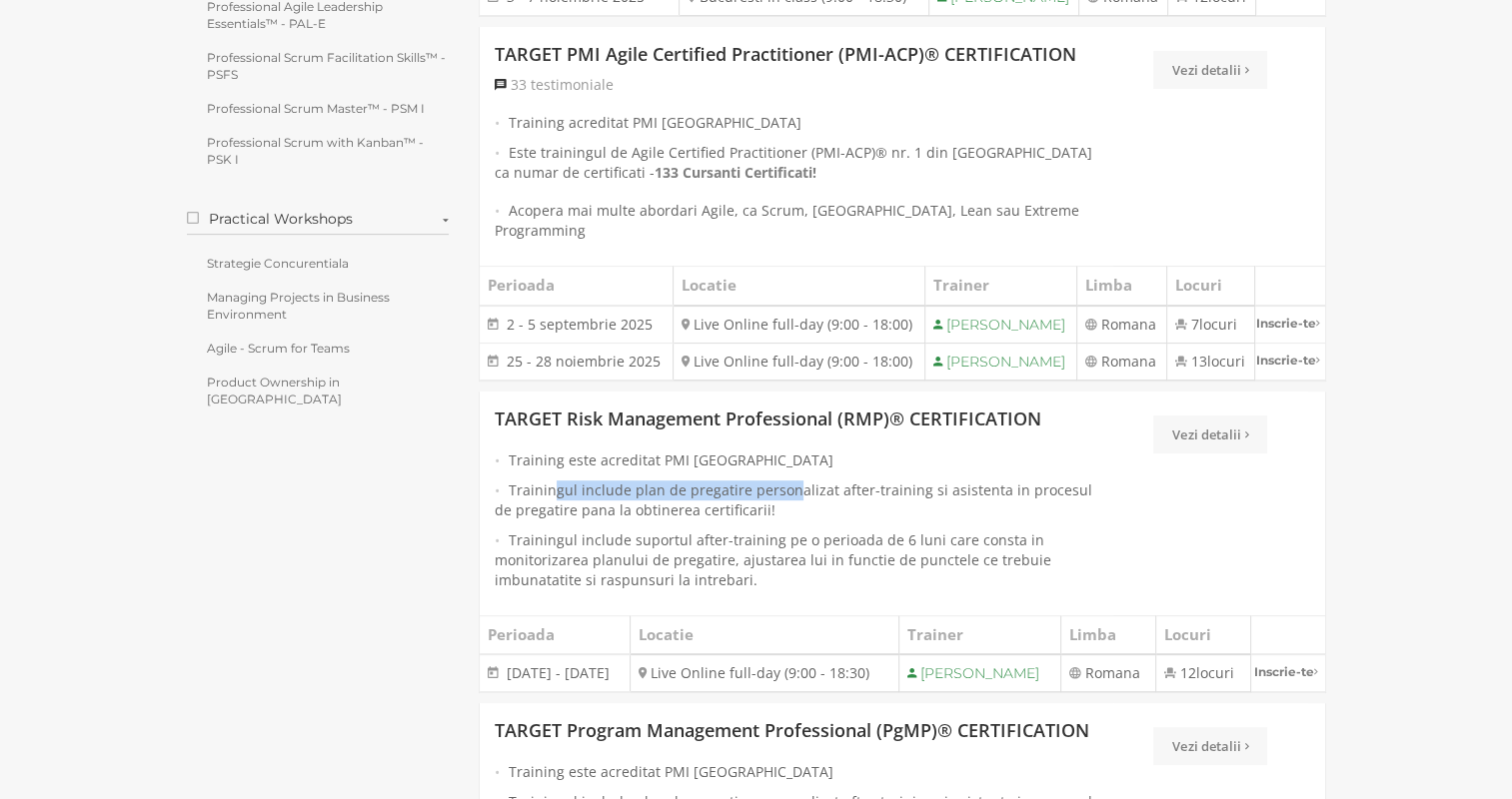 drag, startPoint x: 557, startPoint y: 517, endPoint x: 787, endPoint y: 523, distance: 230.07825 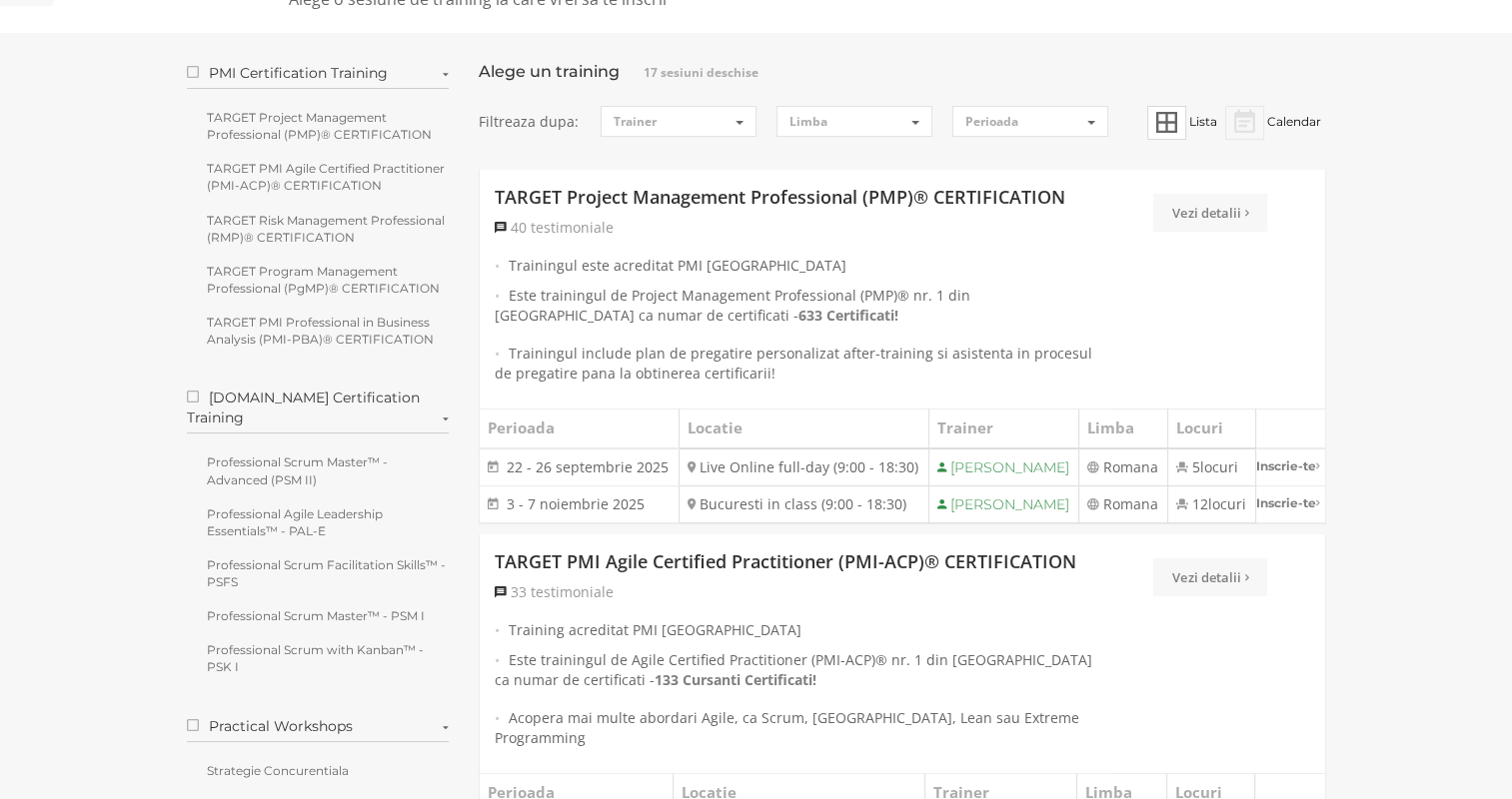 scroll, scrollTop: 200, scrollLeft: 0, axis: vertical 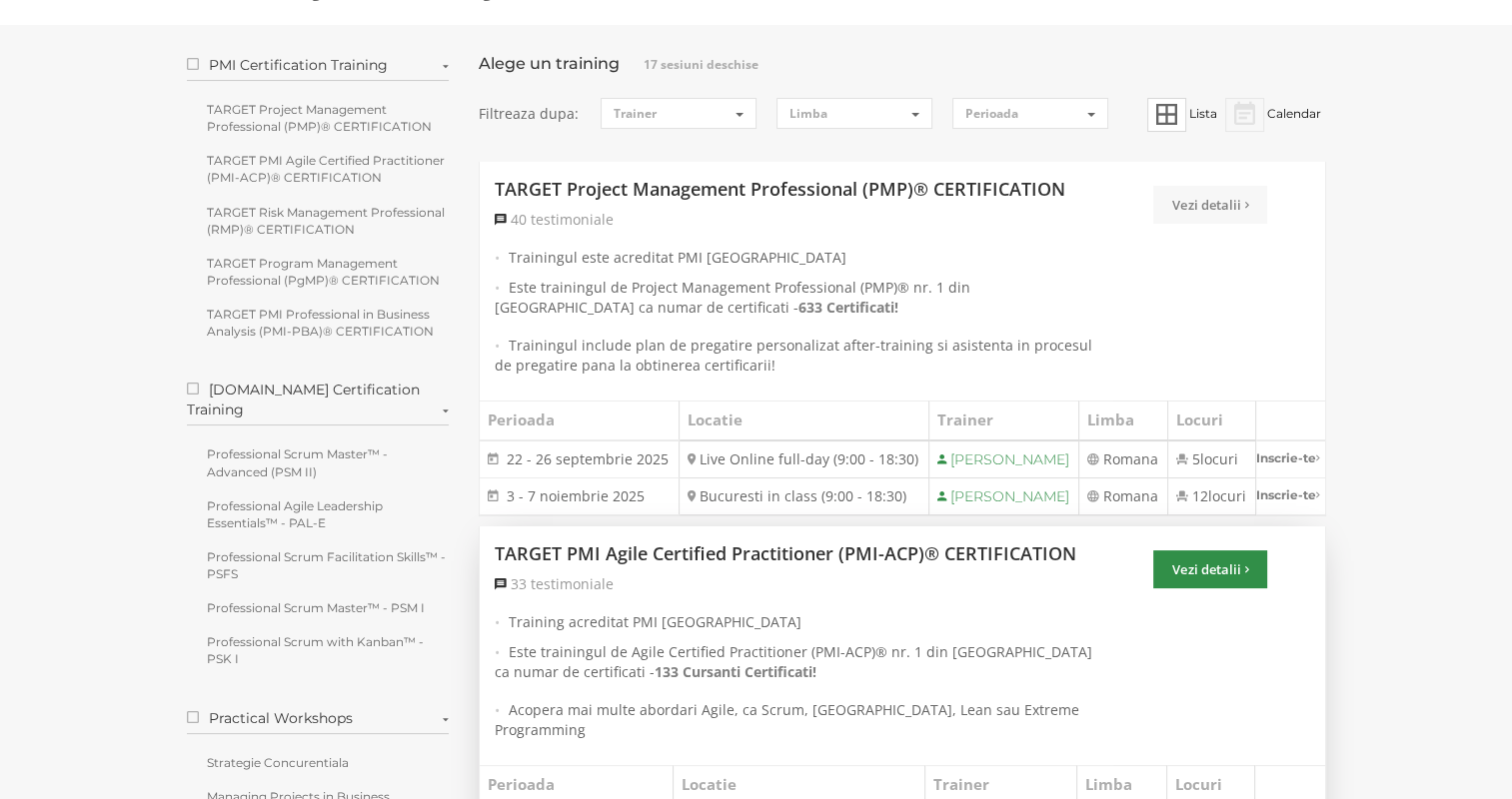 click on "Vezi detalii" at bounding box center [1210, 569] 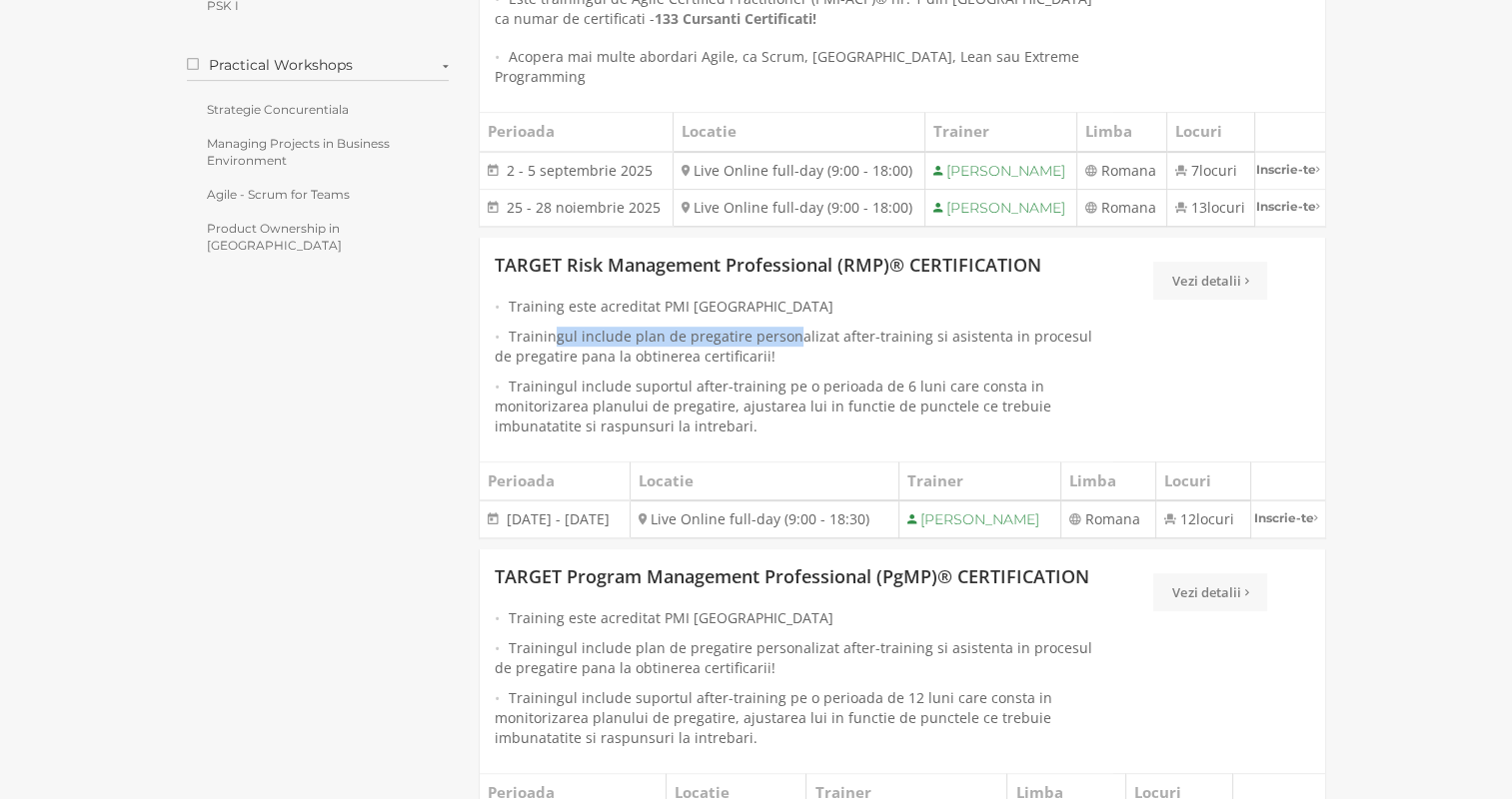 scroll, scrollTop: 999, scrollLeft: 0, axis: vertical 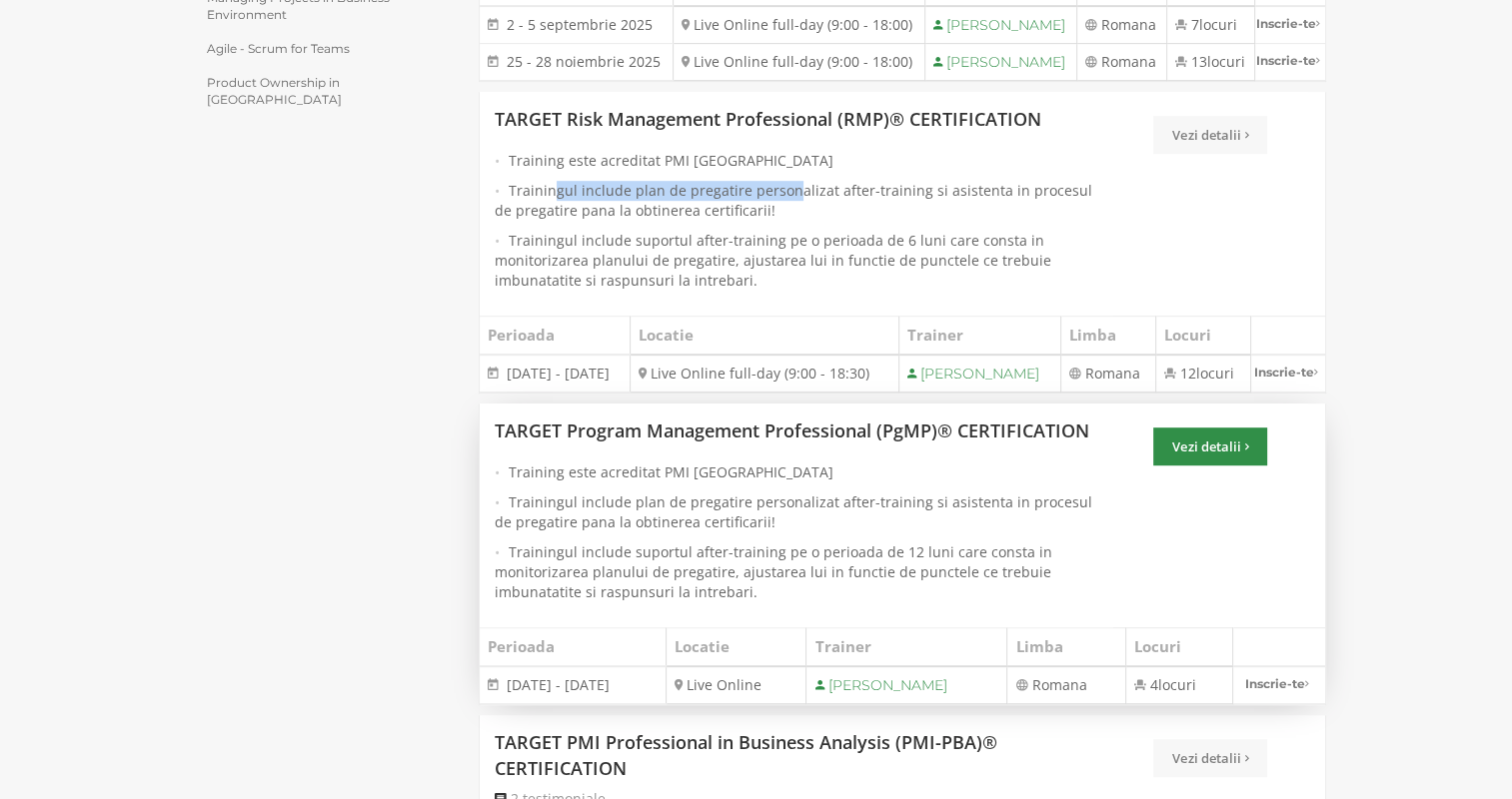 click on "Vezi detalii" at bounding box center [1210, 446] 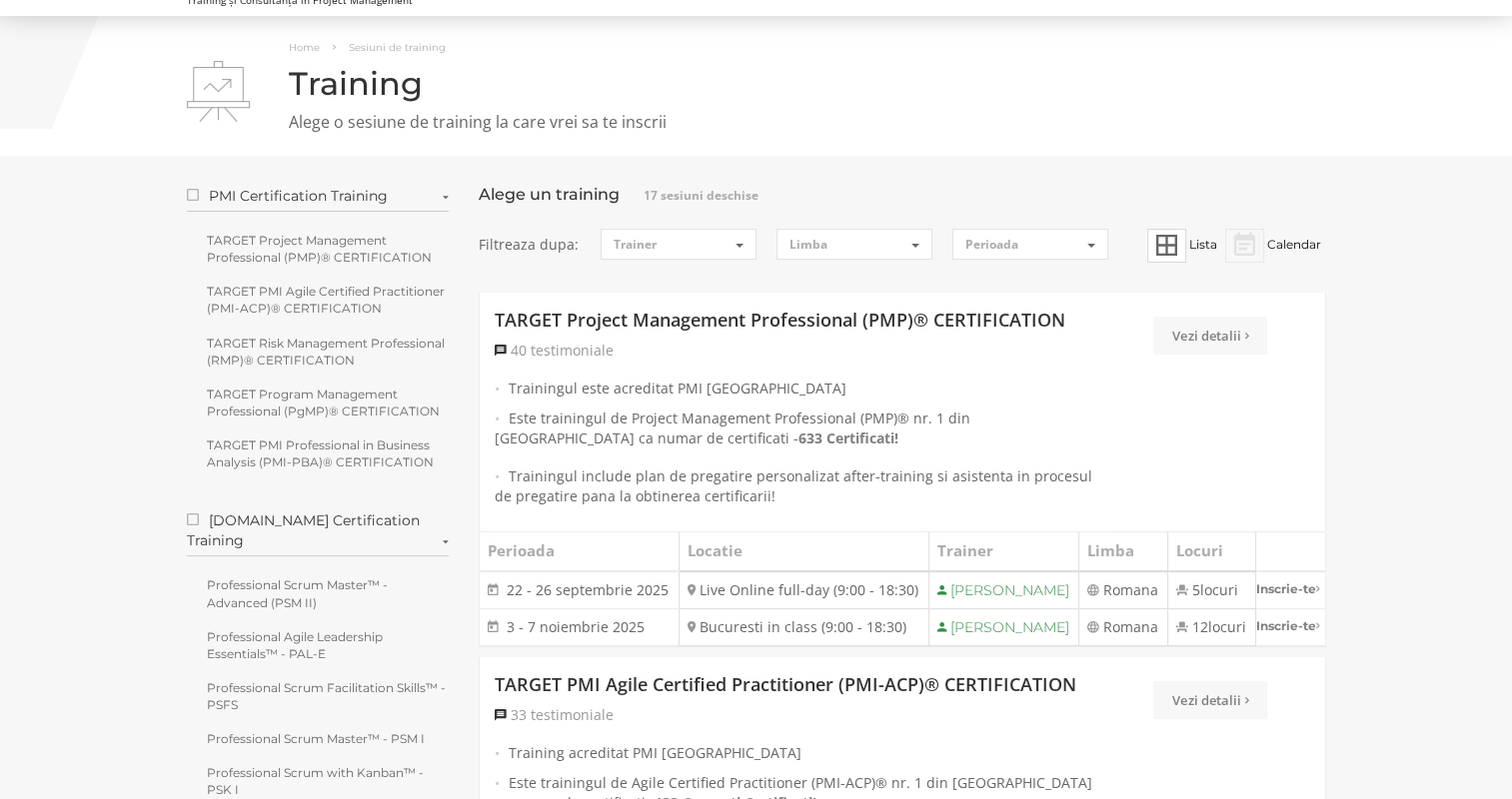 scroll, scrollTop: 0, scrollLeft: 0, axis: both 